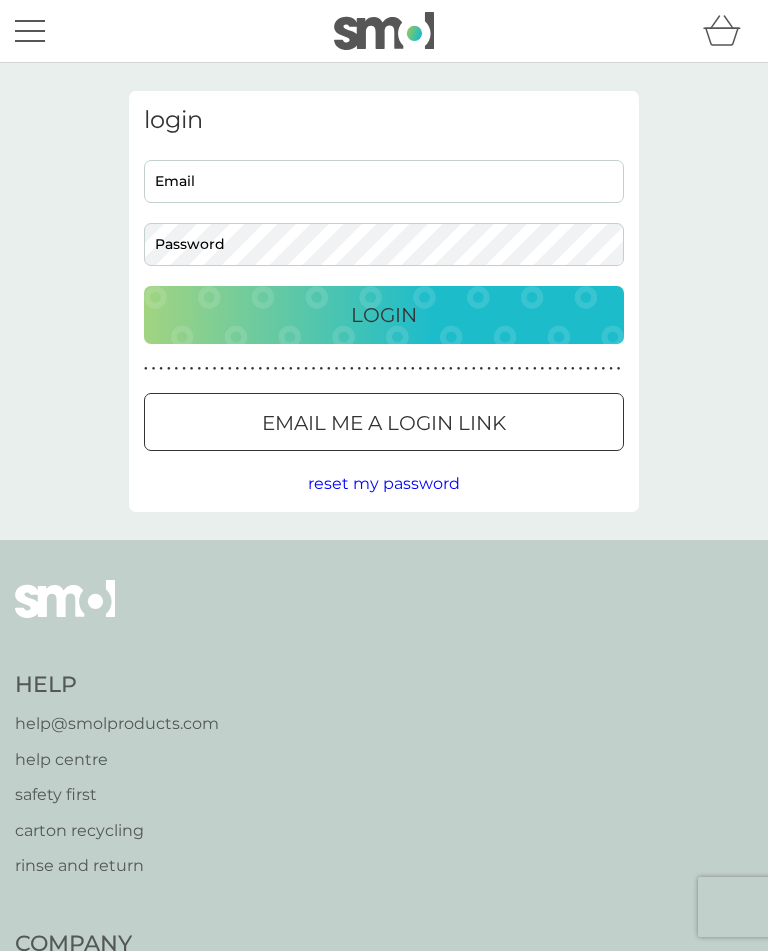scroll, scrollTop: 0, scrollLeft: 0, axis: both 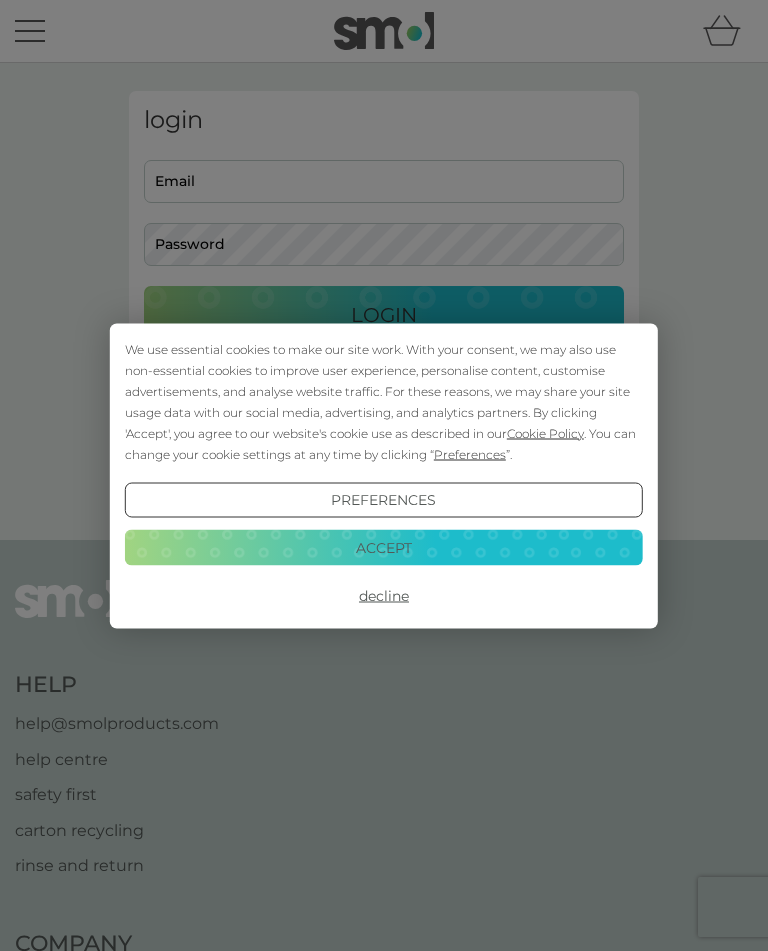 click on "Accept" at bounding box center [384, 548] 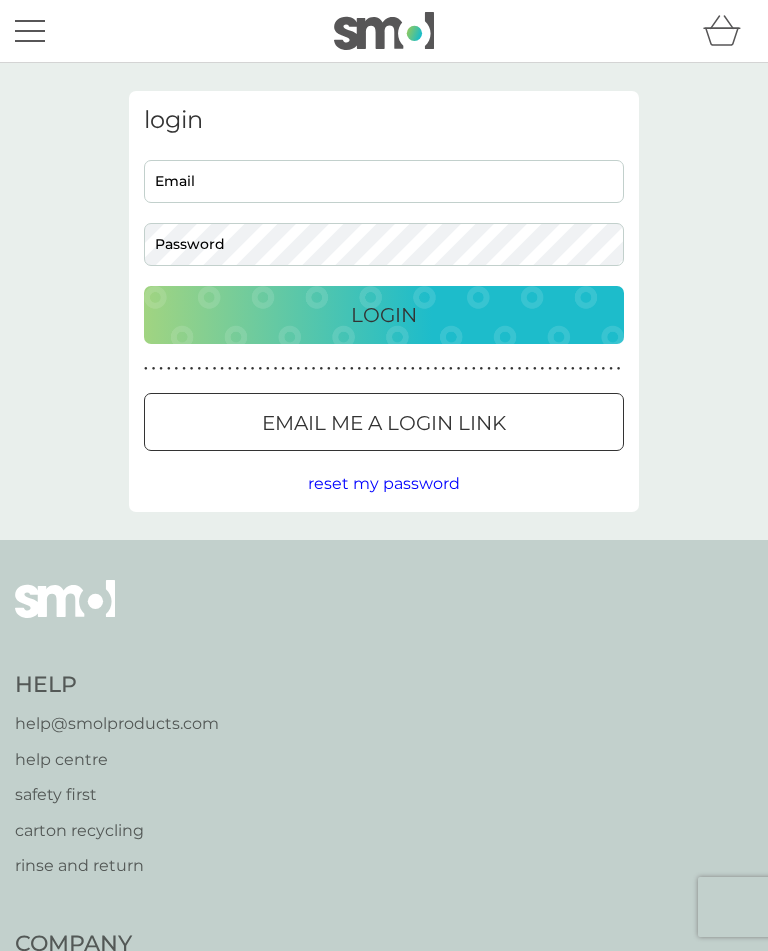 click on "Email" at bounding box center (384, 181) 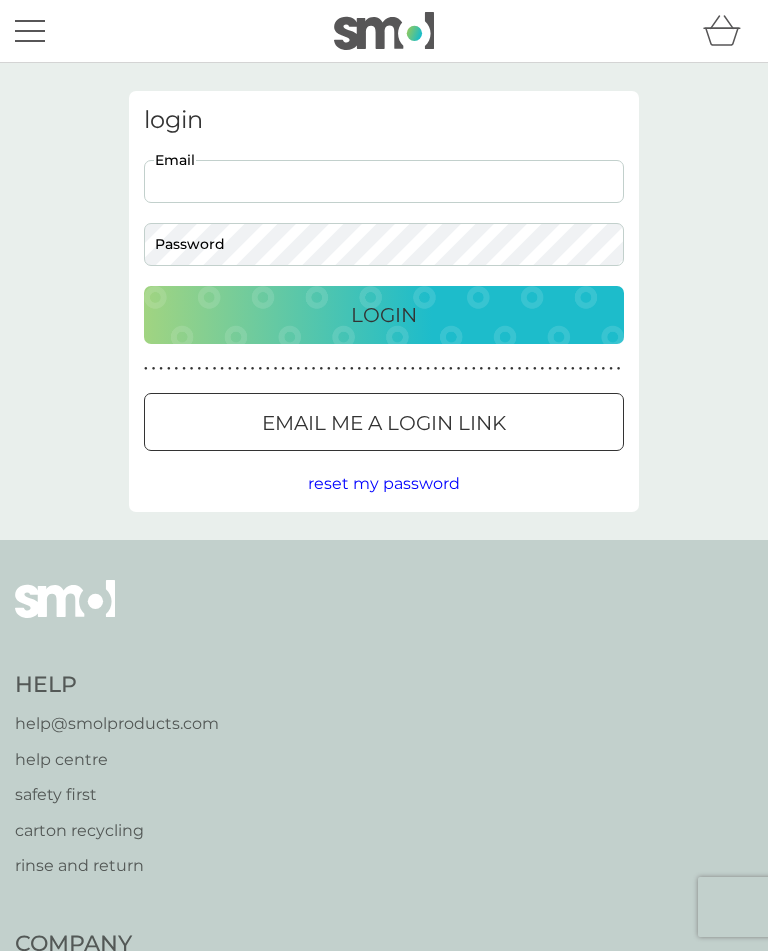 scroll, scrollTop: 0, scrollLeft: 0, axis: both 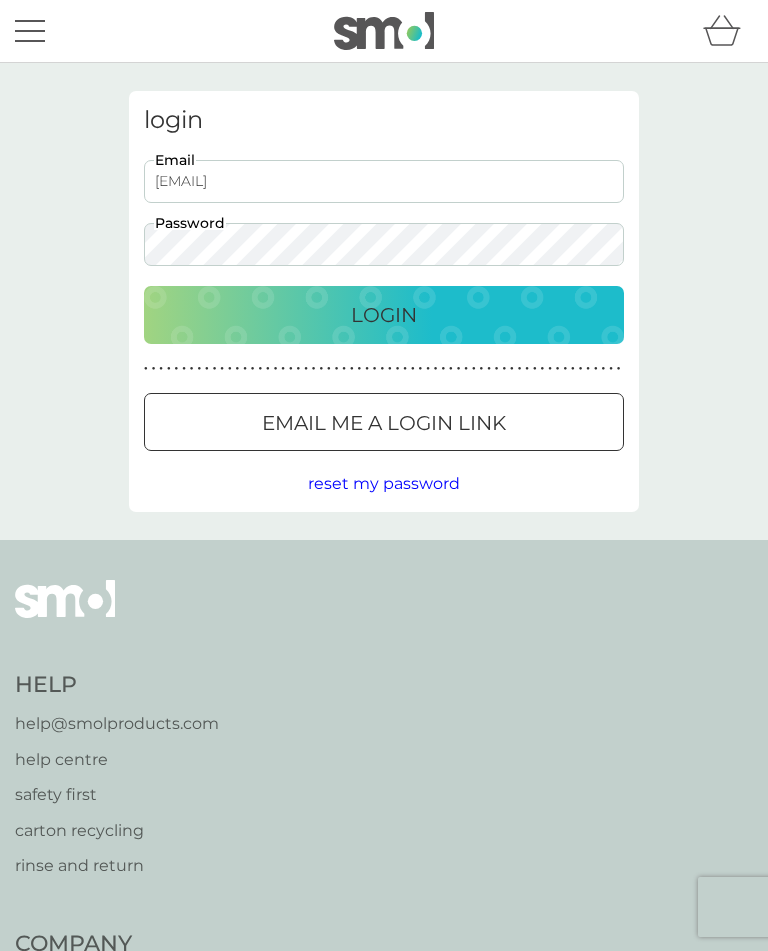 click on "Login" at bounding box center (384, 315) 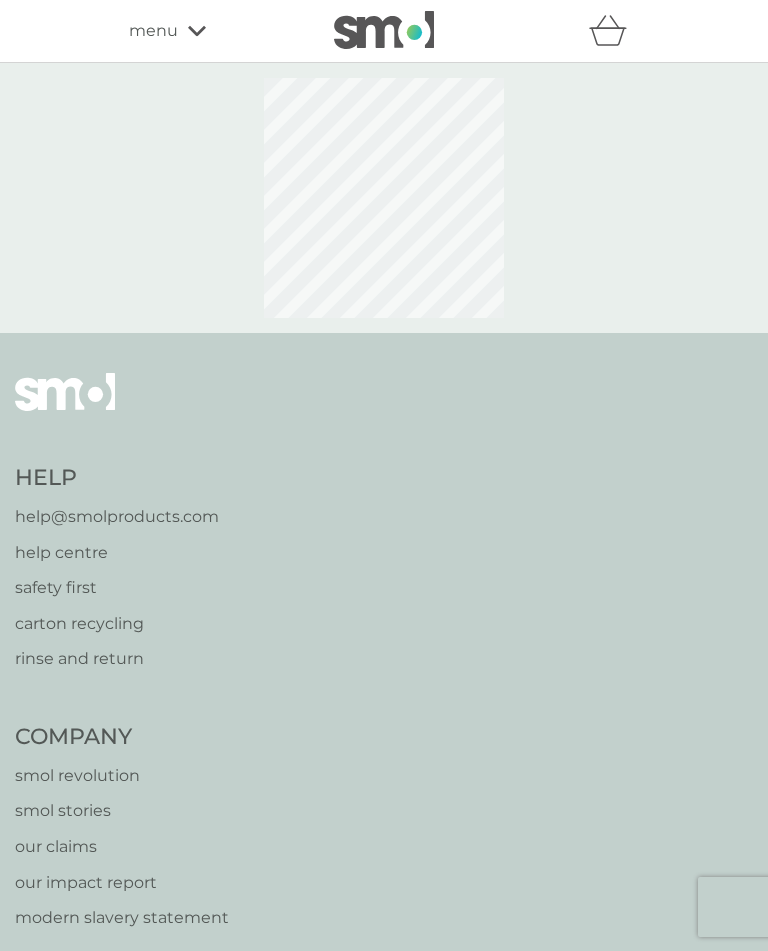 select on "112" 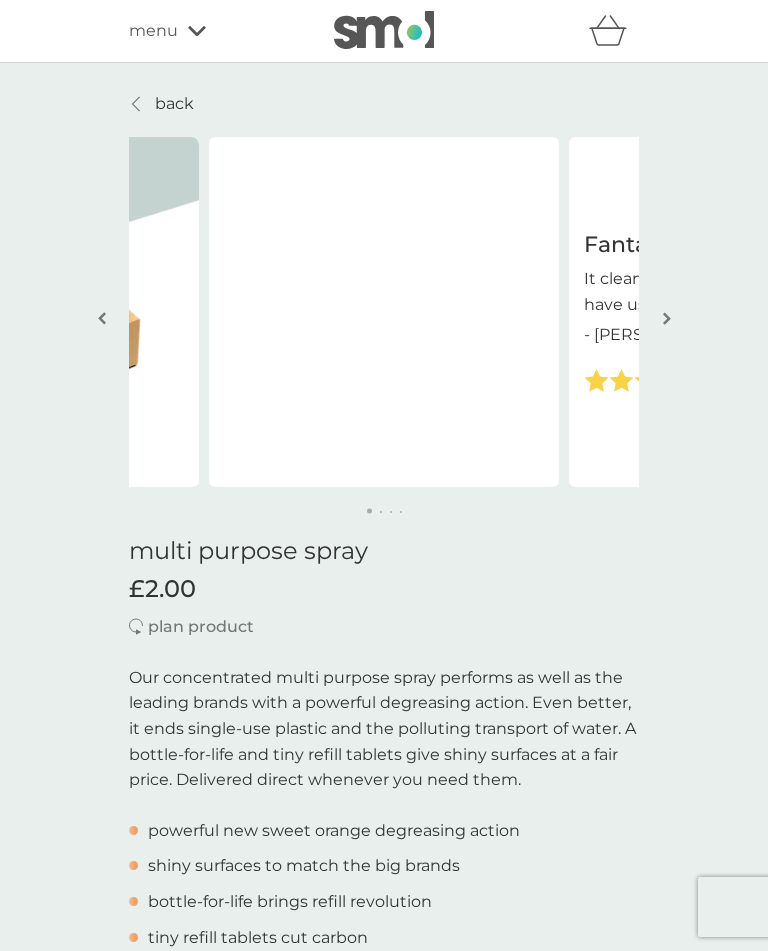 scroll, scrollTop: 0, scrollLeft: 0, axis: both 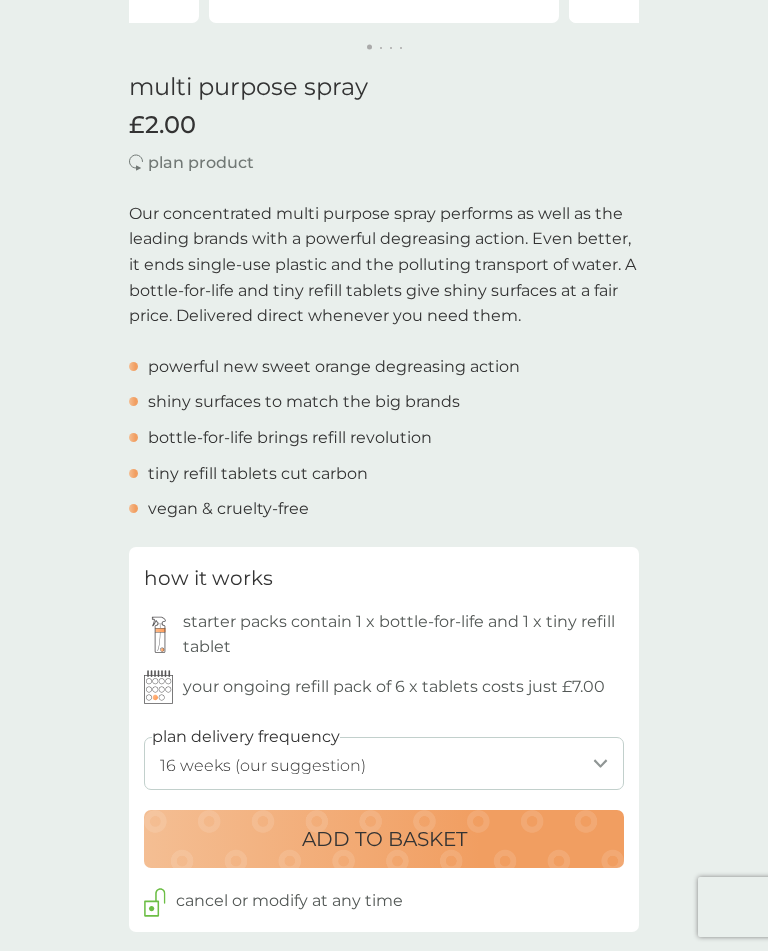 click on "1 week  2 weeks  3 weeks  4 weeks  5 weeks  6 weeks  7 weeks  8 weeks  9 weeks  10 weeks  11 weeks  12 weeks  13 weeks  14 weeks  15 weeks  16 weeks (our suggestion) 17 weeks  18 weeks  19 weeks  20 weeks  21 weeks  22 weeks  23 weeks  24 weeks  25 weeks  26 weeks  27 weeks  28 weeks  29 weeks  30 weeks  31 weeks  32 weeks  33 weeks  34 weeks  35 weeks" at bounding box center (384, 763) 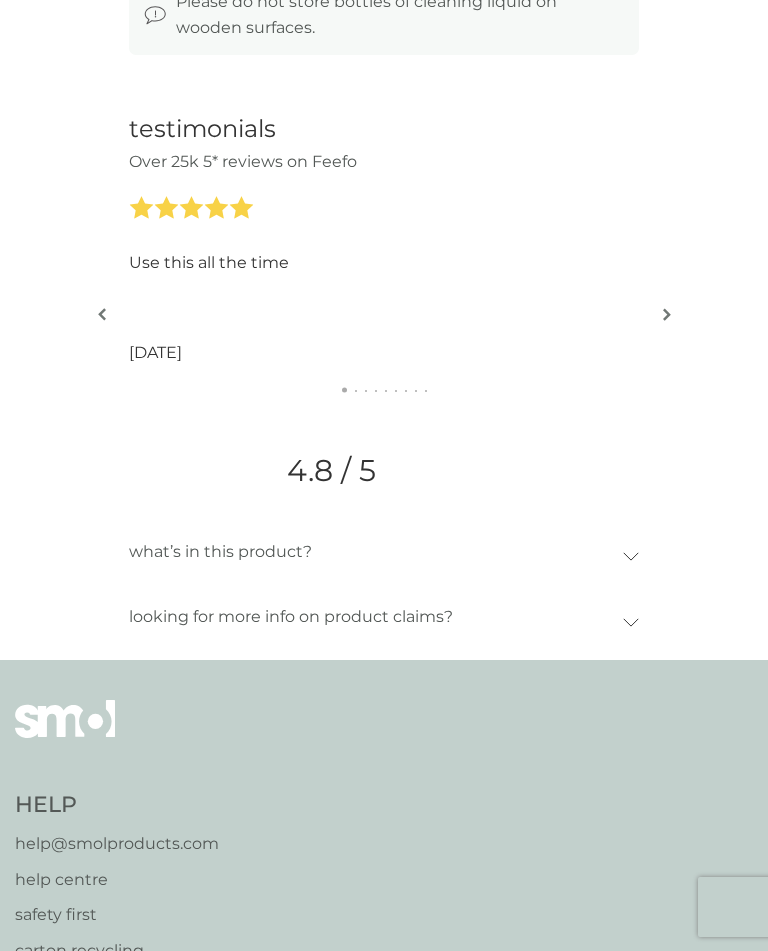 scroll, scrollTop: 2147, scrollLeft: 0, axis: vertical 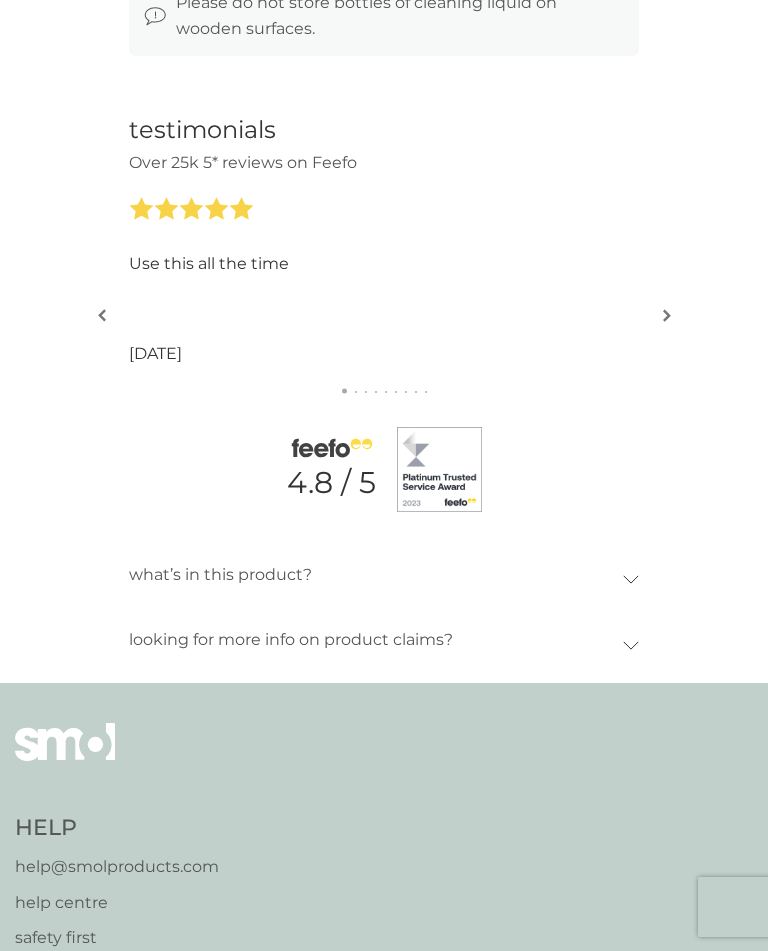 click on "testimonials Over 25k 5* reviews on Feefo Lovely smelling product, would nightly recommend 5* [PERSON] - [DATE]
Another great product from SMOL. Can use on all needed surfaces. The refills in tablet form are great for storage [PERSON] - [DATE]
Excellent. Smells wonderful and cleans well. Leaves surfaces looking and smelling lovely. [PERSON] - [DATE]
Amazing cleaner. Wipes through anything easily and leaves a fresh sparkling surface [PERSON] - [DATE]
Used everyday in our house, does the job well and smells good. I use another product on our glass hob [PERSON] - [DATE]
Use this all the time [DATE]
Lovely and fresh clean smell. Only need a tiny amount . Cuts through dirt and stains and leaves a lovely lingering scent [PERSON]  - [DATE]
I love this spray, it smells lovely and cuts through grease in the kitchen [PERSON] - [DATE]
Absolutely fantastic. I'll never go back to the other brands. [PERSON] - [DATE]
Lovely smelling product, would nightly recommend 5* [PERSON] - [DATE]" at bounding box center (384, 313) 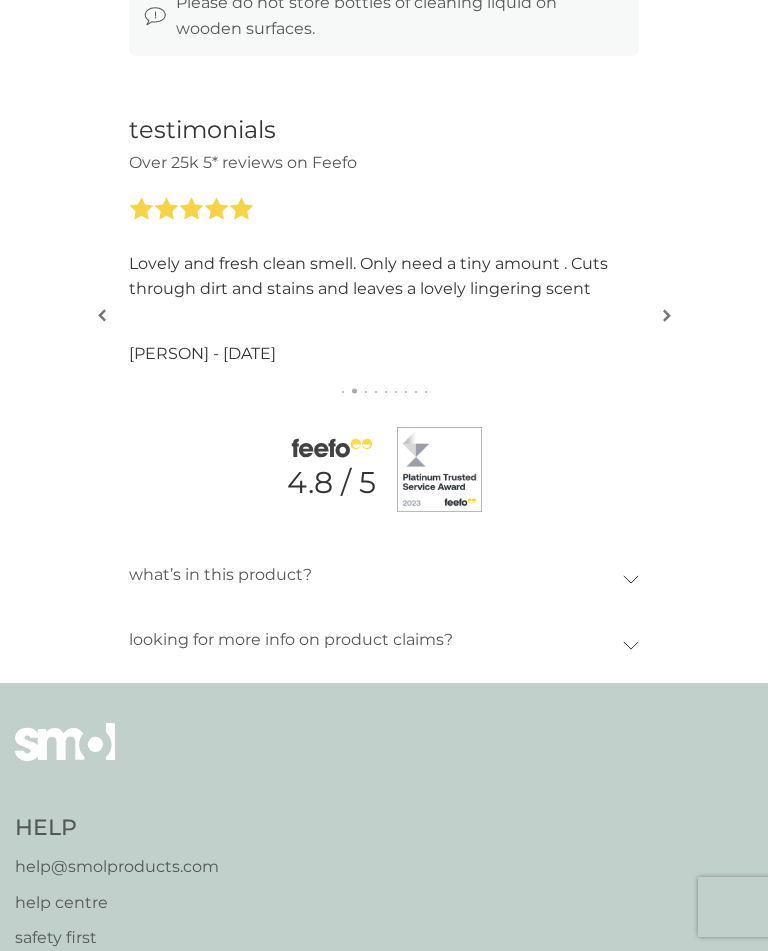 click at bounding box center (666, 316) 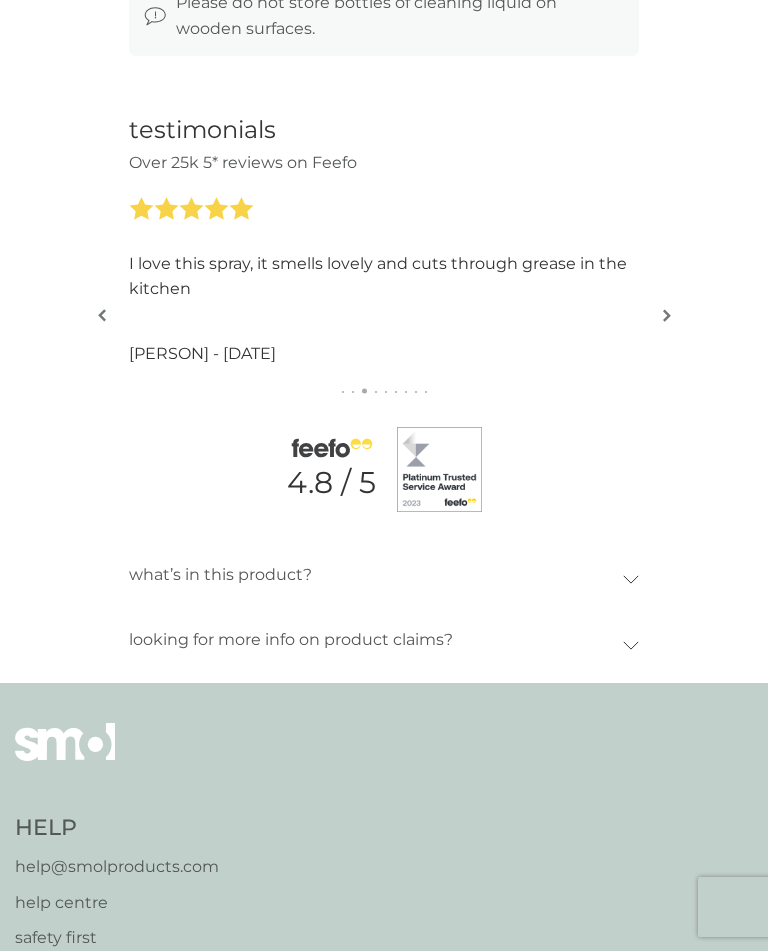 click at bounding box center [667, 315] 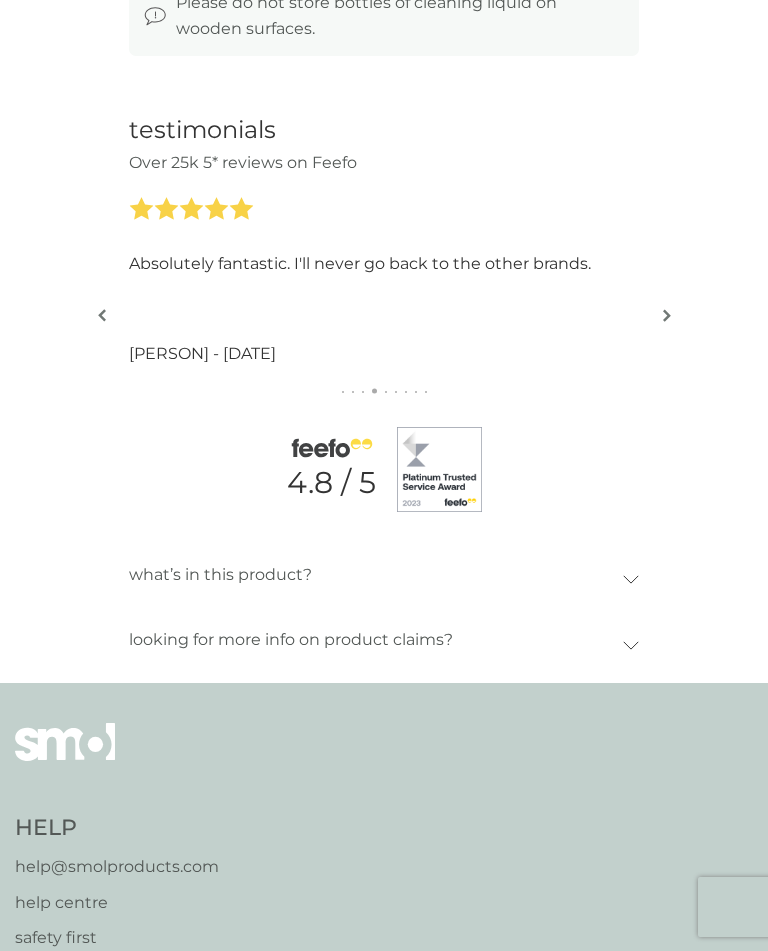 click at bounding box center [666, 316] 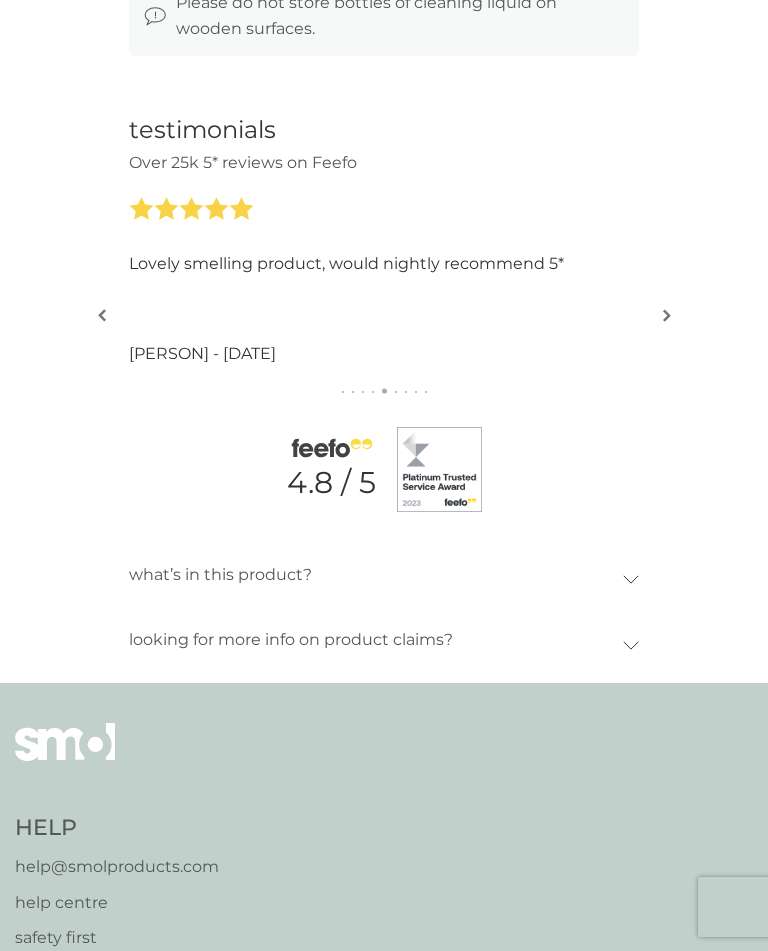 click at bounding box center (666, 316) 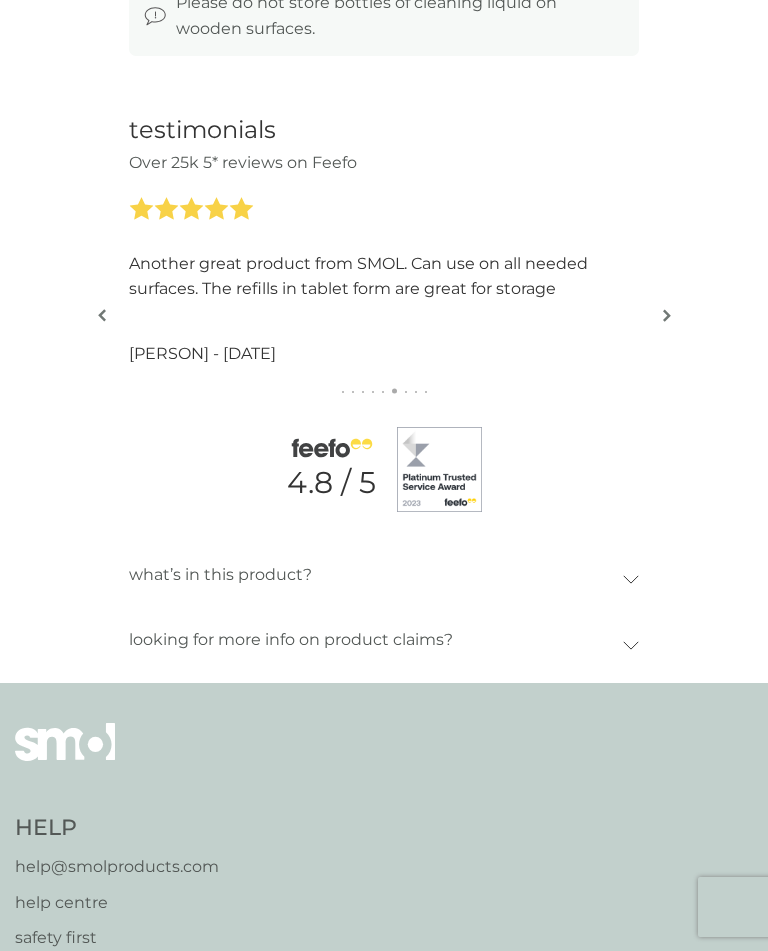 click at bounding box center (666, 316) 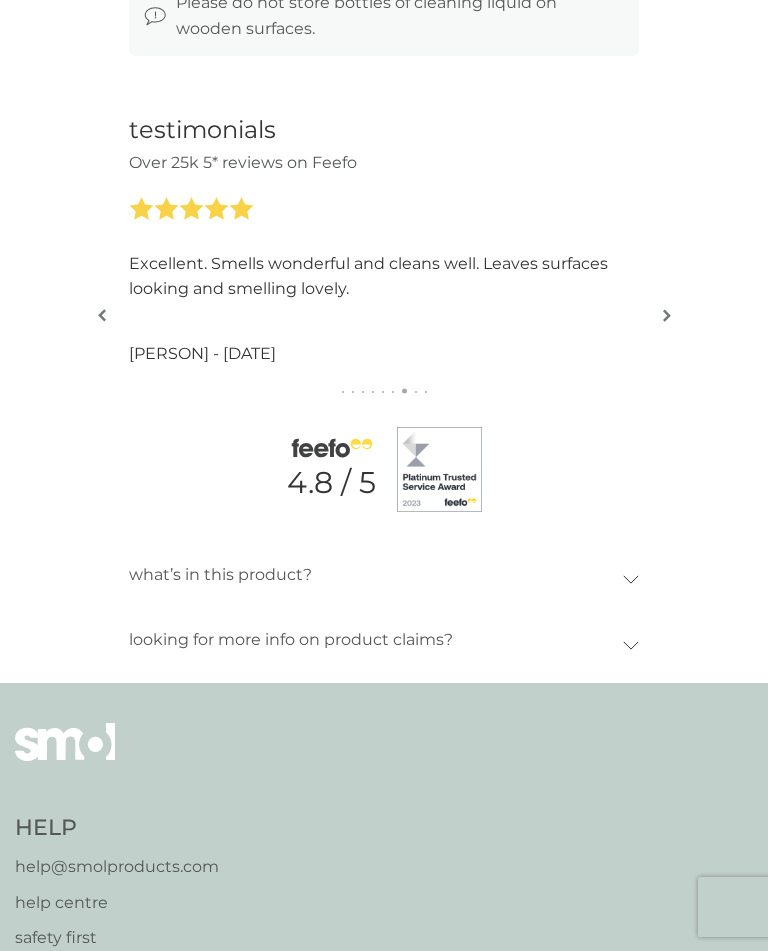 click at bounding box center [666, 316] 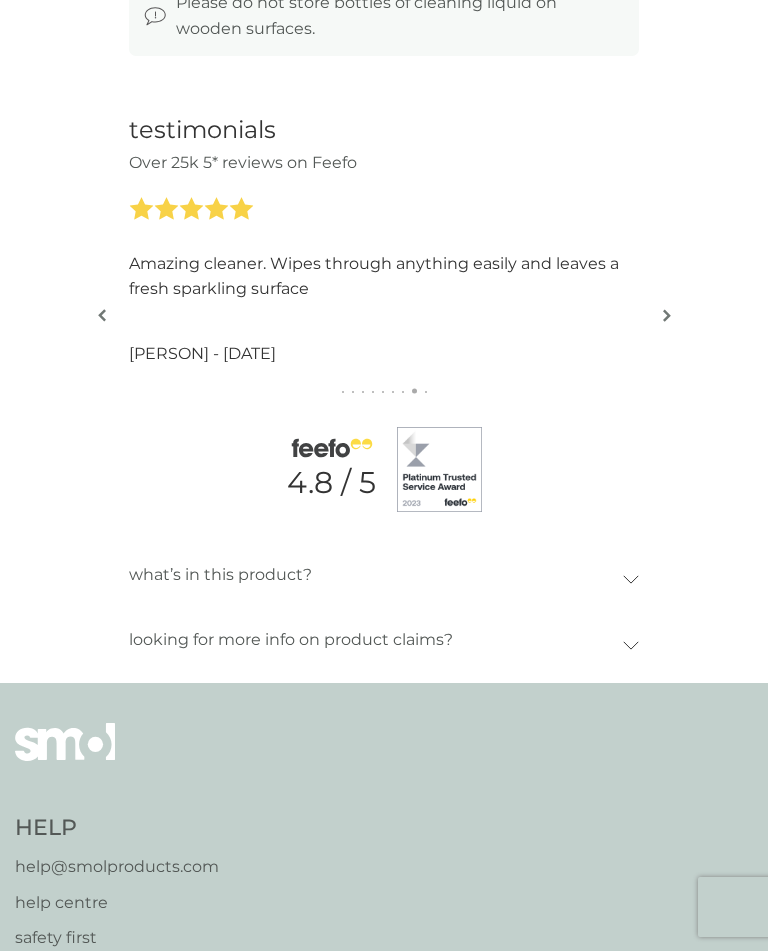 click at bounding box center (667, 315) 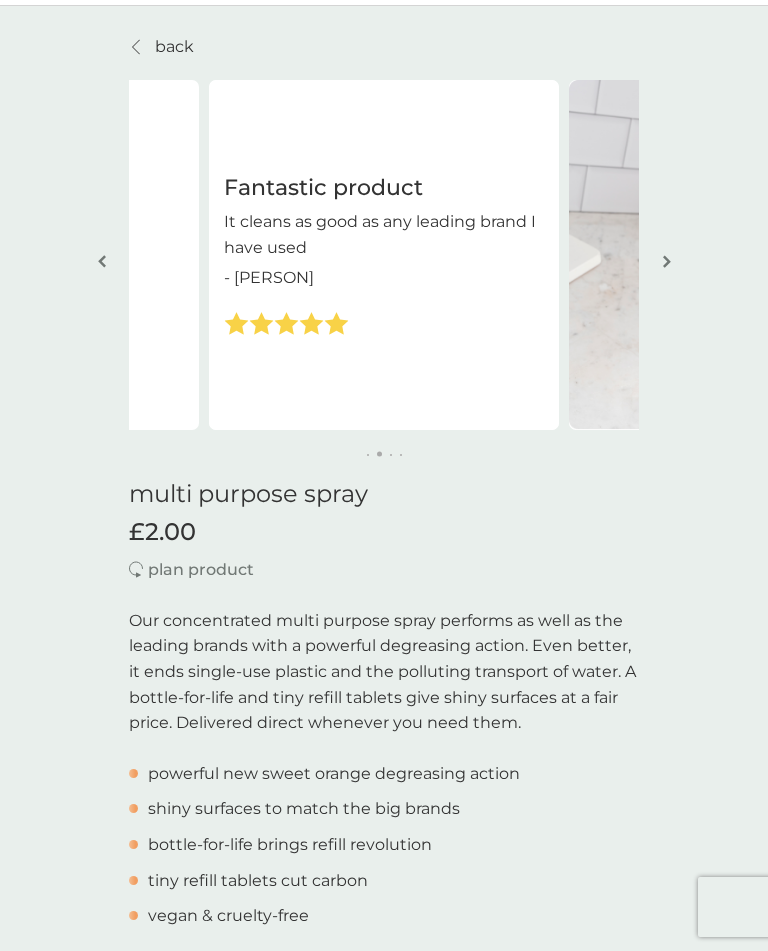 scroll, scrollTop: 0, scrollLeft: 0, axis: both 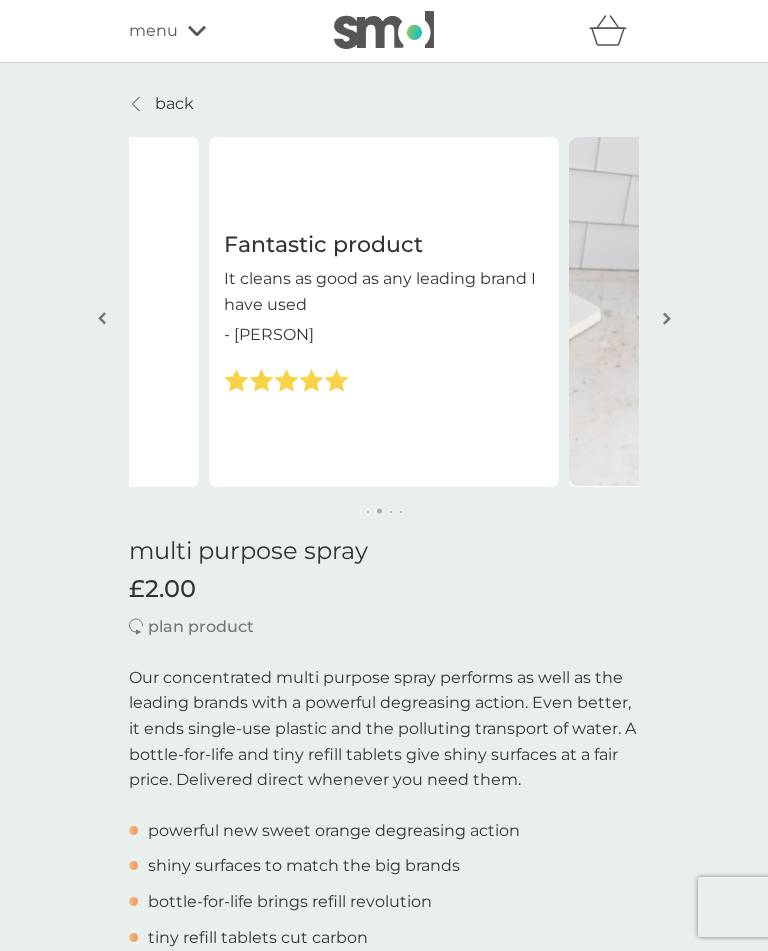 click on "menu" at bounding box center [214, 31] 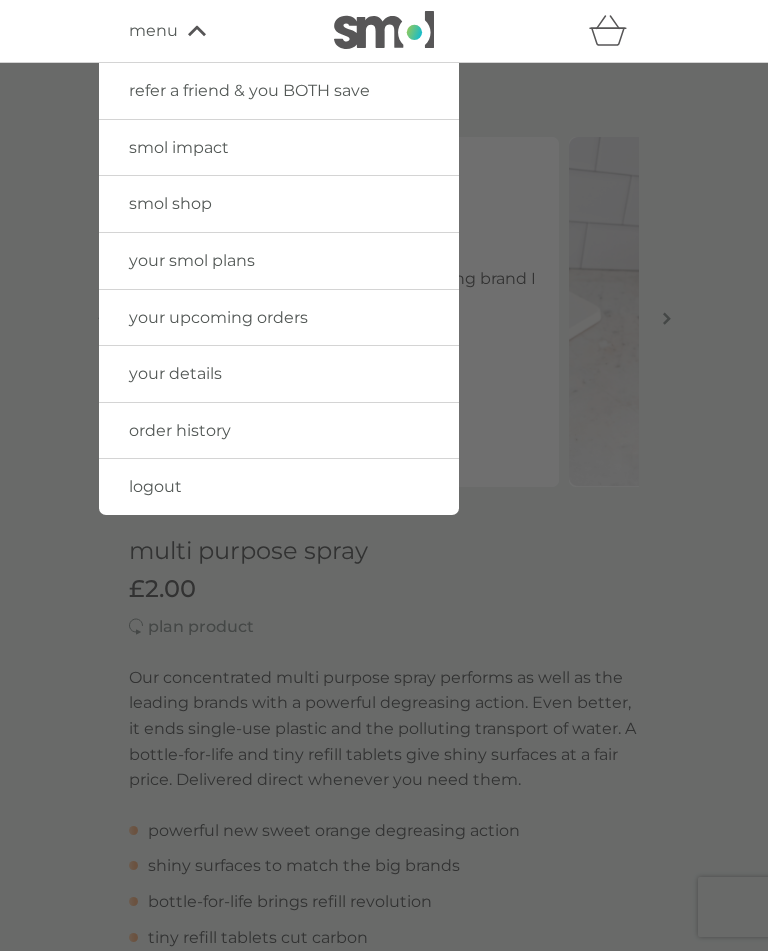 click on "smol shop" at bounding box center [170, 203] 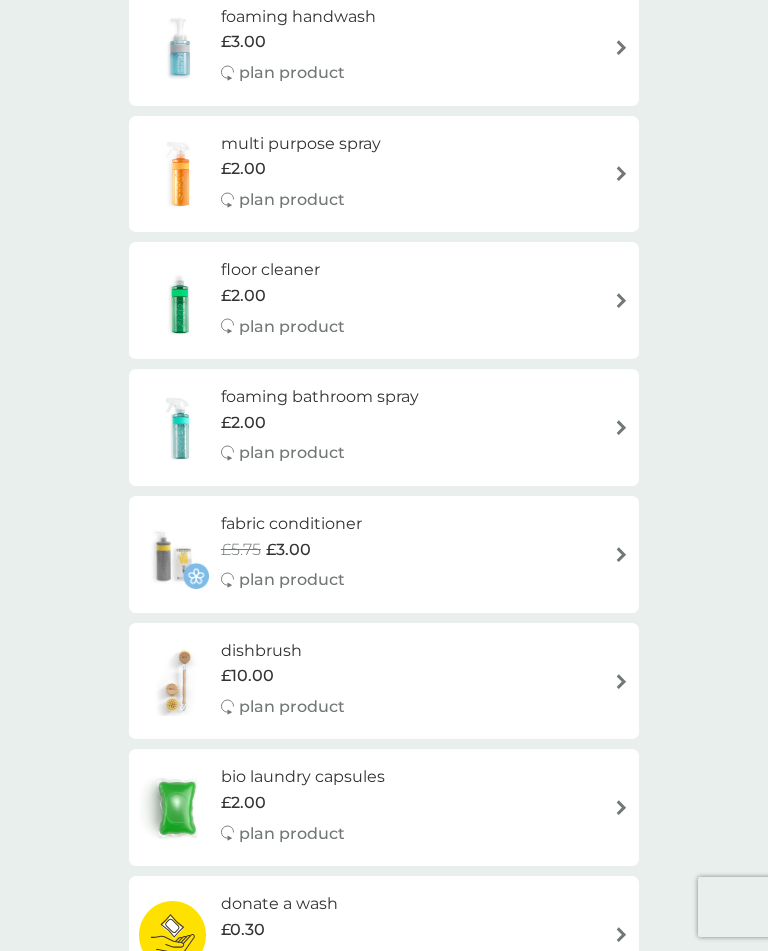 scroll, scrollTop: 458, scrollLeft: 0, axis: vertical 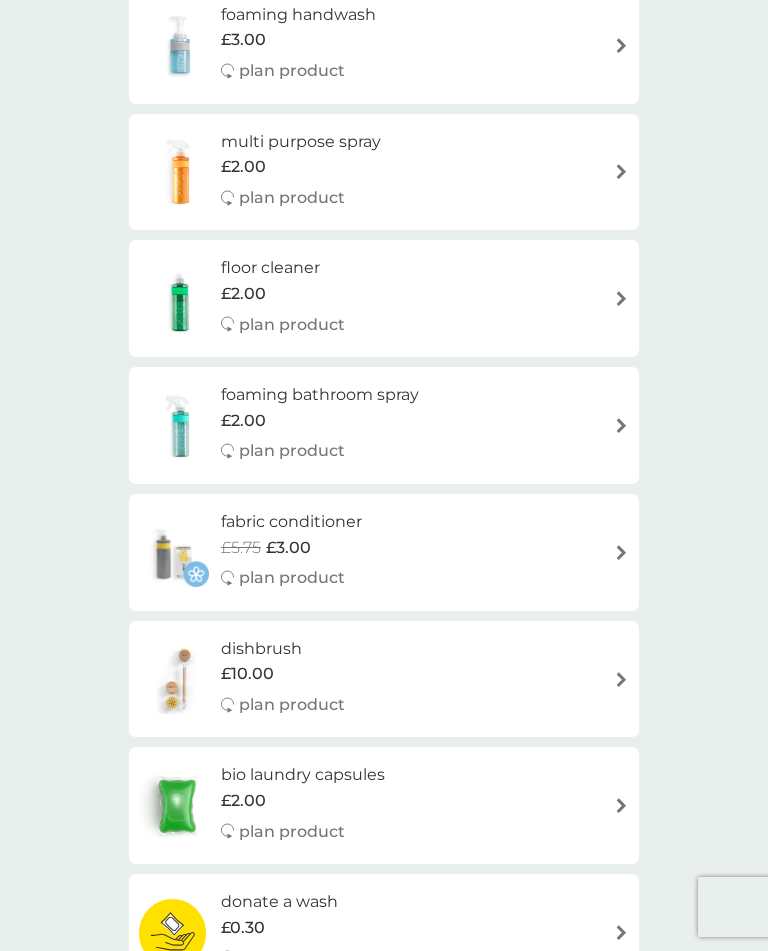 click at bounding box center [621, 552] 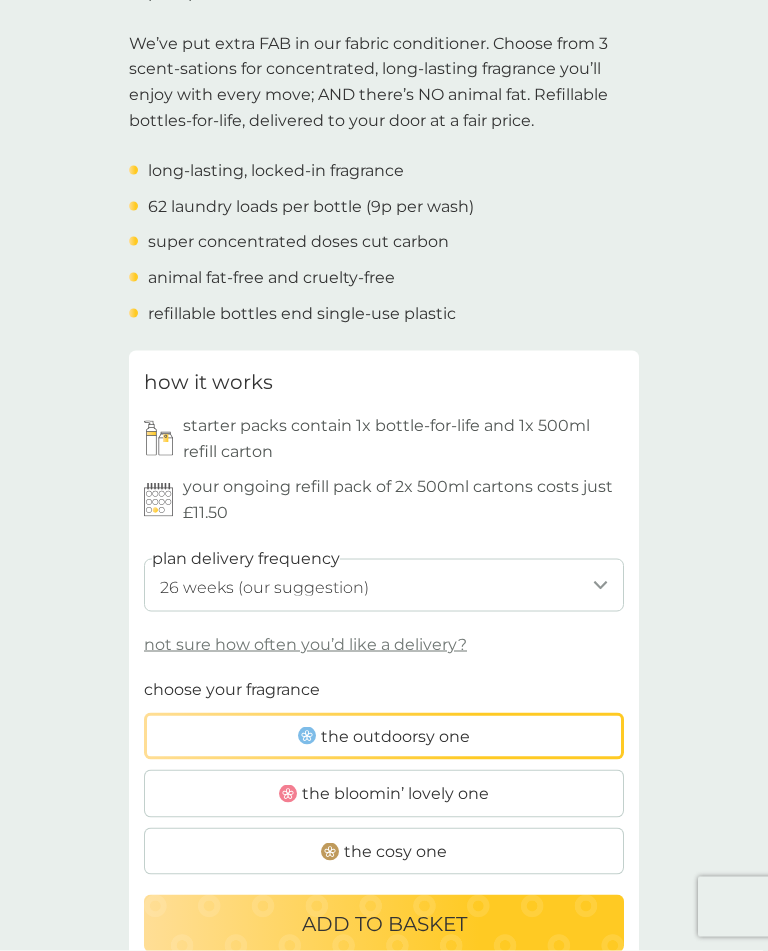 scroll, scrollTop: 653, scrollLeft: 0, axis: vertical 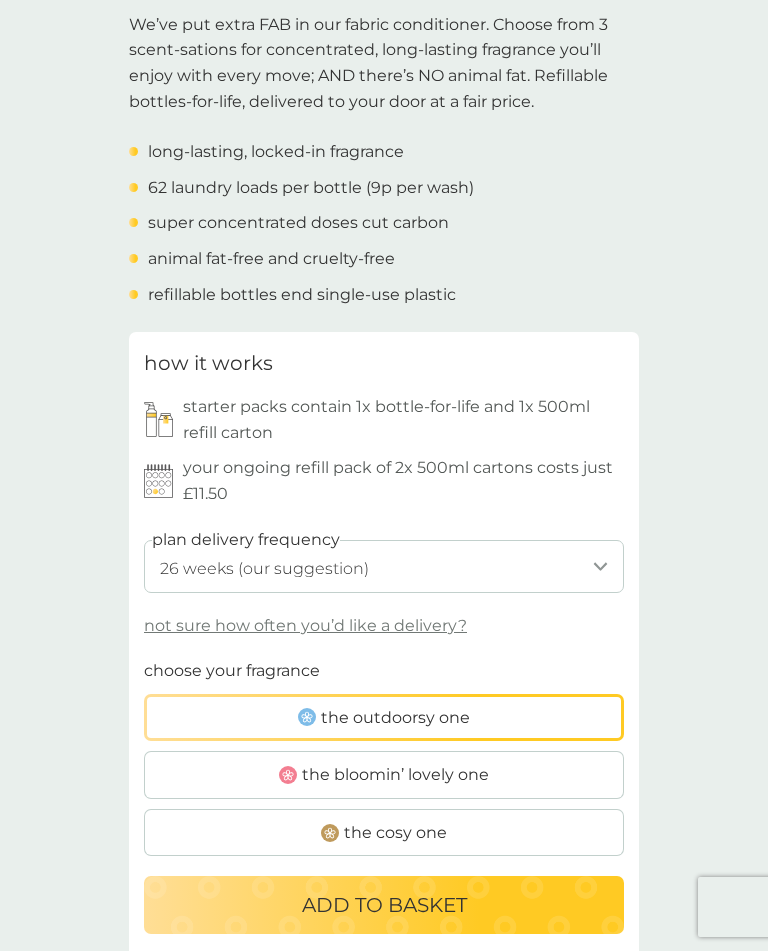 click on "not sure how often you’d like a delivery?" at bounding box center (305, 626) 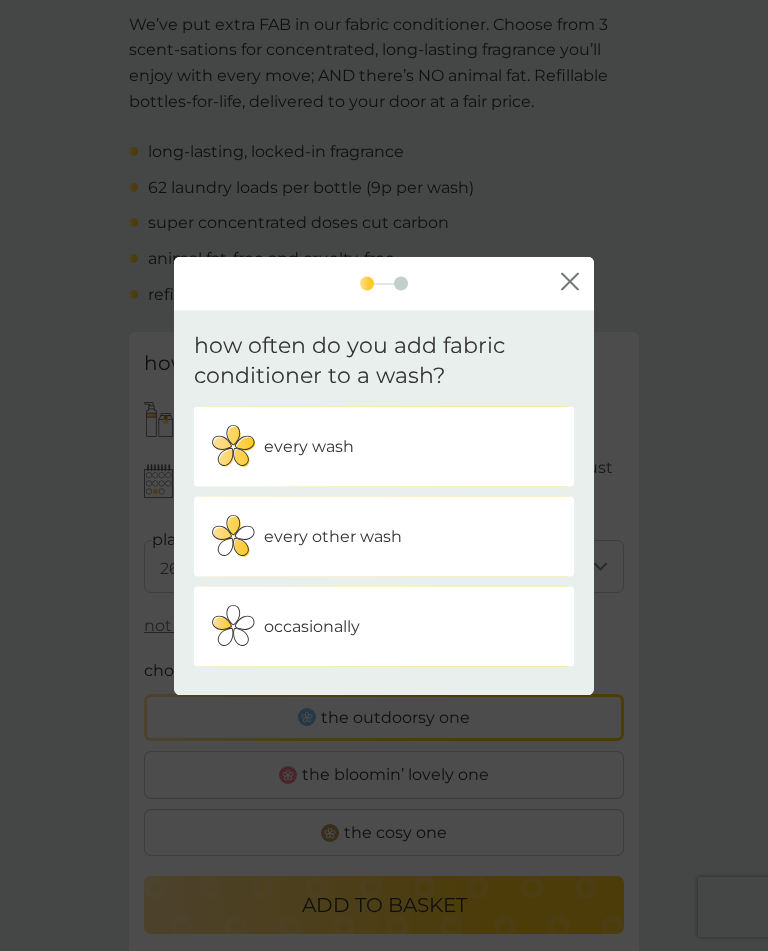 click on "every wash" at bounding box center (384, 447) 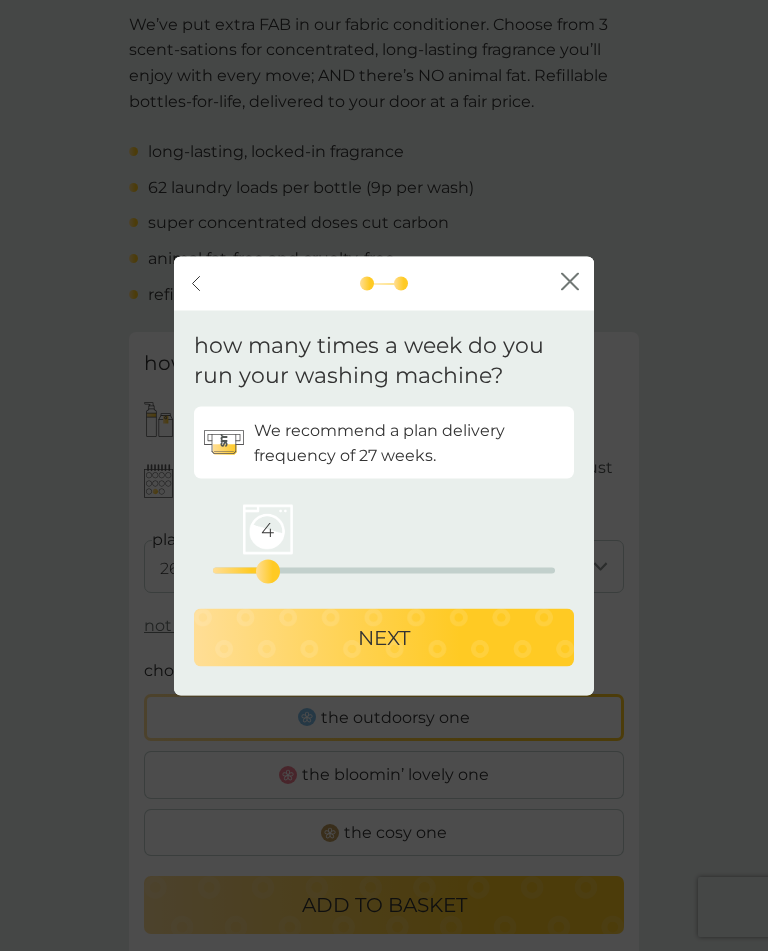 click on "NEXT" at bounding box center (384, 638) 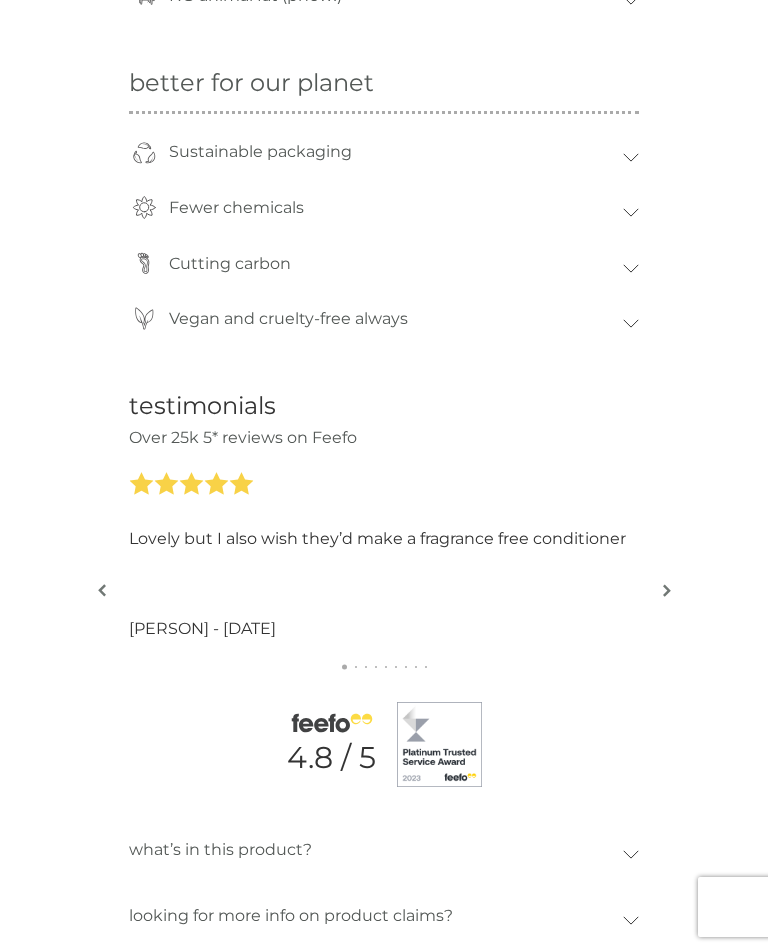 scroll, scrollTop: 2277, scrollLeft: 0, axis: vertical 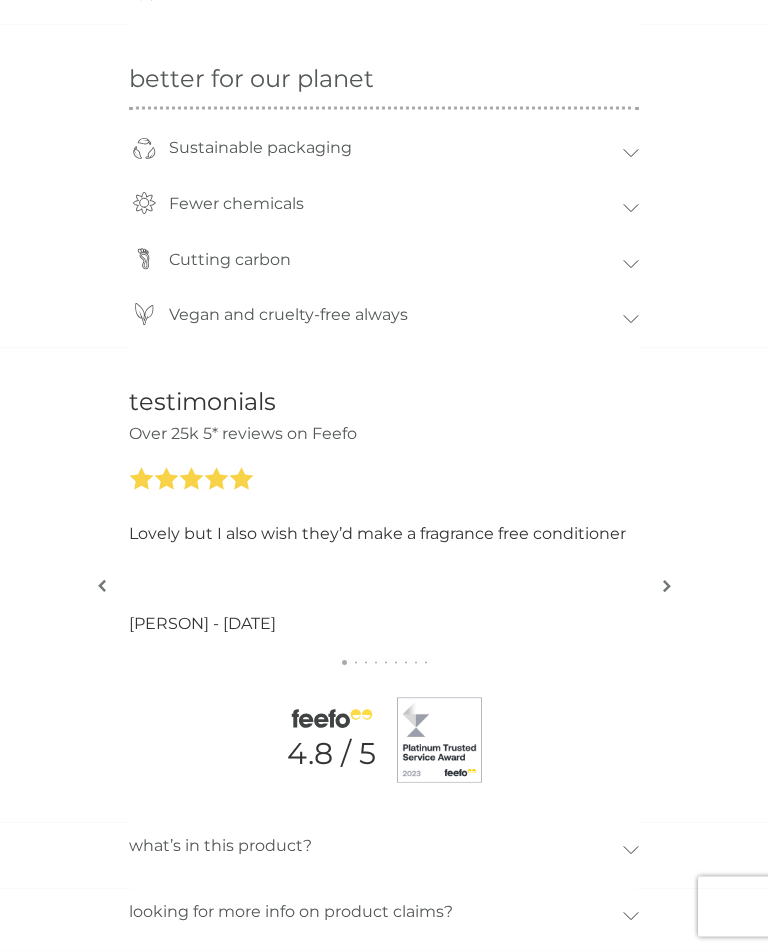 click on "testimonials Over 25k 5* reviews on Feefo Great, smells lovely, and ease of ordering and deliveries on plan [PERSON] - [DATE]
Great product. Clothes smell lovely [DATE]
Love it. But I use slot more than recommend dose [DATE]
Easy to use, smells great, and no harsh chemicals. [PERSON] - [DATE]
Love the smell, lasts well. [PERSON] - [DATE]
Lovely but I also wish they’d make a fragrance free conditioner [PERSON] - [DATE]
Smells lovely and only need a small amount. Smells fresh for ages after use. People have commented on the lovely smell [PERSON]  - [DATE]
I like it a lot [PERSON] - [DATE]
Good product again a little goes a long way [DATE]
Great, smells lovely, and ease of ordering and deliveries on plan [PERSON] - [DATE]
Great product. Clothes smell lovely [DATE]
Love it. But I use slot more than recommend dose [DATE]
Easy to use, smells great, and no harsh chemicals. [PERSON] - [DATE]
Love the smell, lasts well. [PERSON] - [DATE]
[PERSON] - [DATE]" at bounding box center [384, 585] 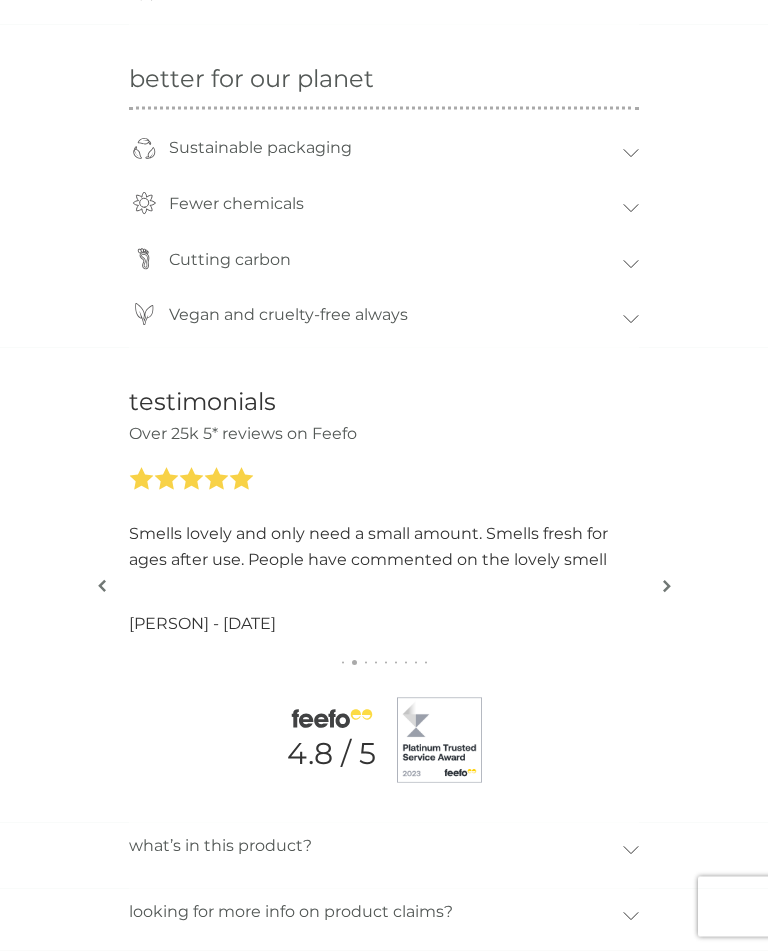 scroll, scrollTop: 2278, scrollLeft: 0, axis: vertical 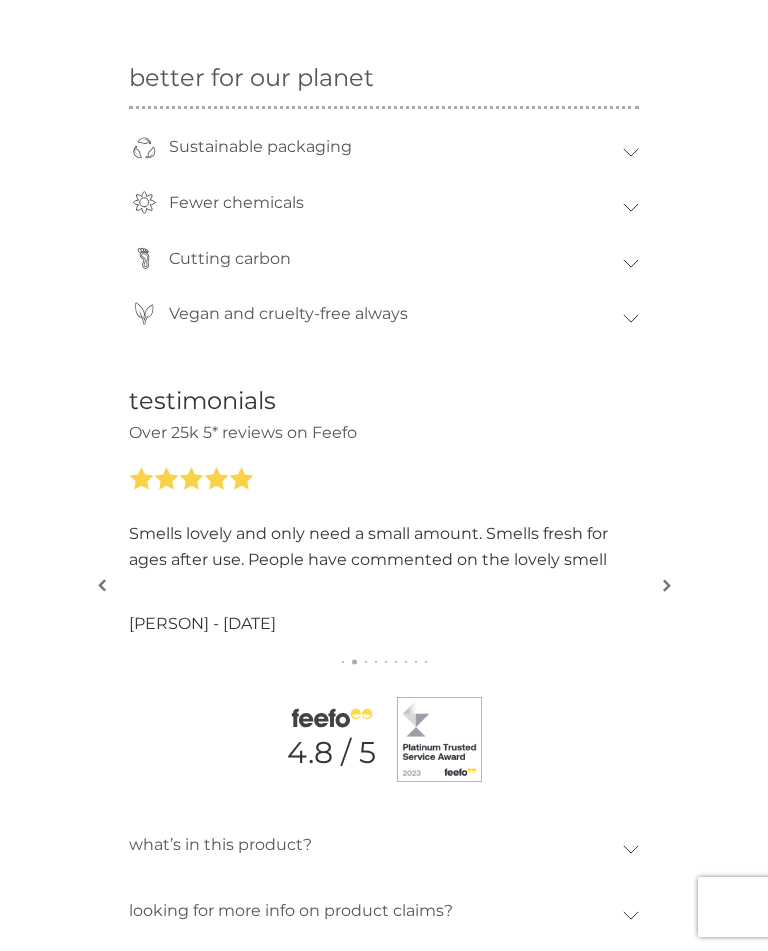click at bounding box center (667, 585) 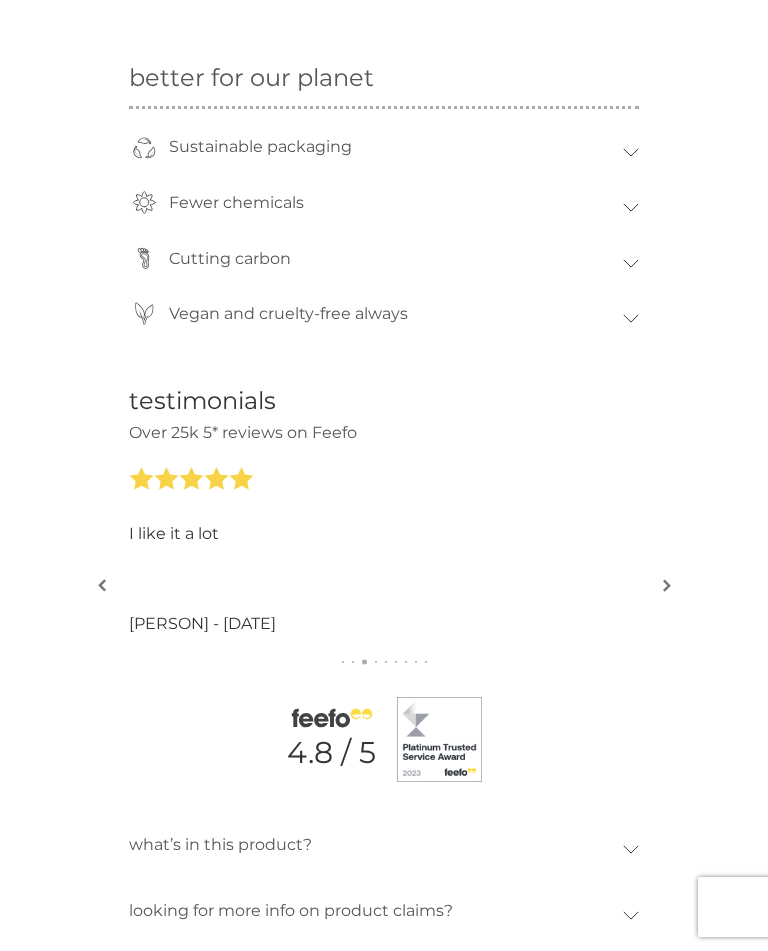 click at bounding box center [666, 586] 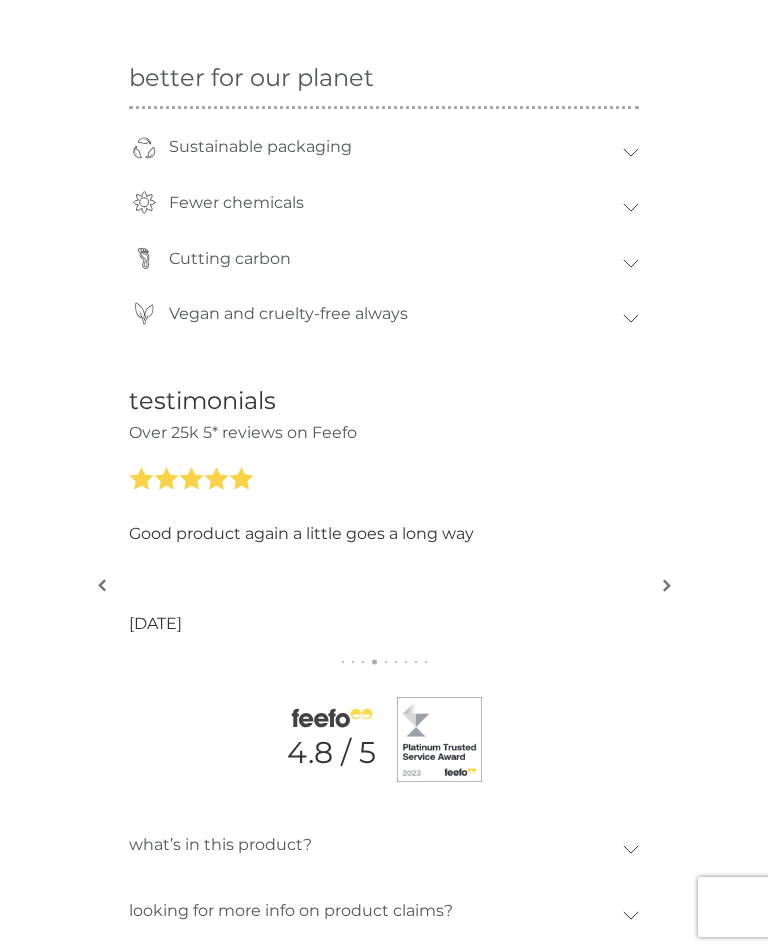 click on "testimonials Over 25k 5* reviews on Feefo Great, smells lovely, and ease of ordering and deliveries on plan Tara - 25 Jul 2025
Great product. Clothes smell lovely 18 Jul 2025
Love it. But I use slot more than recommend dose 18 Jul 2025
Easy to use, smells great, and no harsh chemicals. Philip - 12 Jul 2025
Love the smell, lasts well. Ann - 11 Jul 2025
Lovely but I also wish they’d make a fragrance free conditioner Carole - 7 Aug 2025
Smells lovely and only need a small amount. Smells fresh for ages after use. People have commented on the lovely smell Debbie Sloane  - 7 Aug 2025
I like it a lot Paul - 1 Aug 2025
Good product again a little goes a long way 26 Jul 2025
Great, smells lovely, and ease of ordering and deliveries on plan Tara - 25 Jul 2025
Great product. Clothes smell lovely 18 Jul 2025
Love it. But I use slot more than recommend dose 18 Jul 2025
Easy to use, smells great, and no harsh chemicals. Philip - 12 Jul 2025
Love the smell, lasts well. Ann - 11 Jul 2025
Carole - 7 Aug 2025" at bounding box center (384, 584) 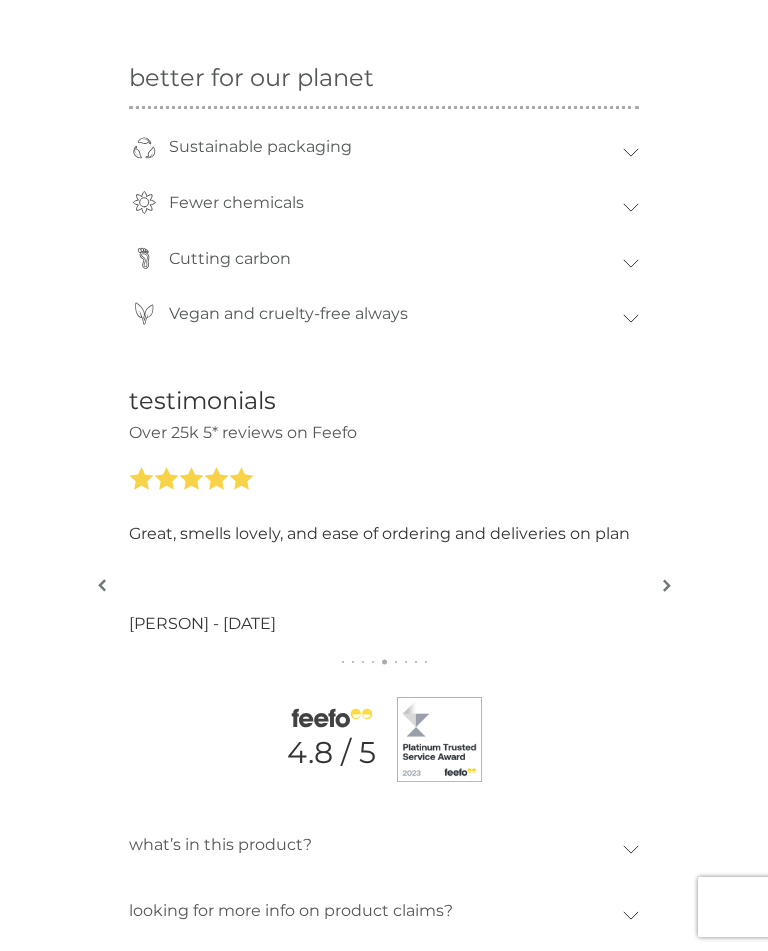 click on "testimonials Over 25k 5* reviews on Feefo Great, smells lovely, and ease of ordering and deliveries on plan Tara - 25 Jul 2025
Great product. Clothes smell lovely 18 Jul 2025
Love it. But I use slot more than recommend dose 18 Jul 2025
Easy to use, smells great, and no harsh chemicals. Philip - 12 Jul 2025
Love the smell, lasts well. Ann - 11 Jul 2025
Lovely but I also wish they’d make a fragrance free conditioner Carole - 7 Aug 2025
Smells lovely and only need a small amount. Smells fresh for ages after use. People have commented on the lovely smell Debbie Sloane  - 7 Aug 2025
I like it a lot Paul - 1 Aug 2025
Good product again a little goes a long way 26 Jul 2025
Great, smells lovely, and ease of ordering and deliveries on plan Tara - 25 Jul 2025
Great product. Clothes smell lovely 18 Jul 2025
Love it. But I use slot more than recommend dose 18 Jul 2025
Easy to use, smells great, and no harsh chemicals. Philip - 12 Jul 2025
Love the smell, lasts well. Ann - 11 Jul 2025
Carole - 7 Aug 2025" at bounding box center [384, 584] 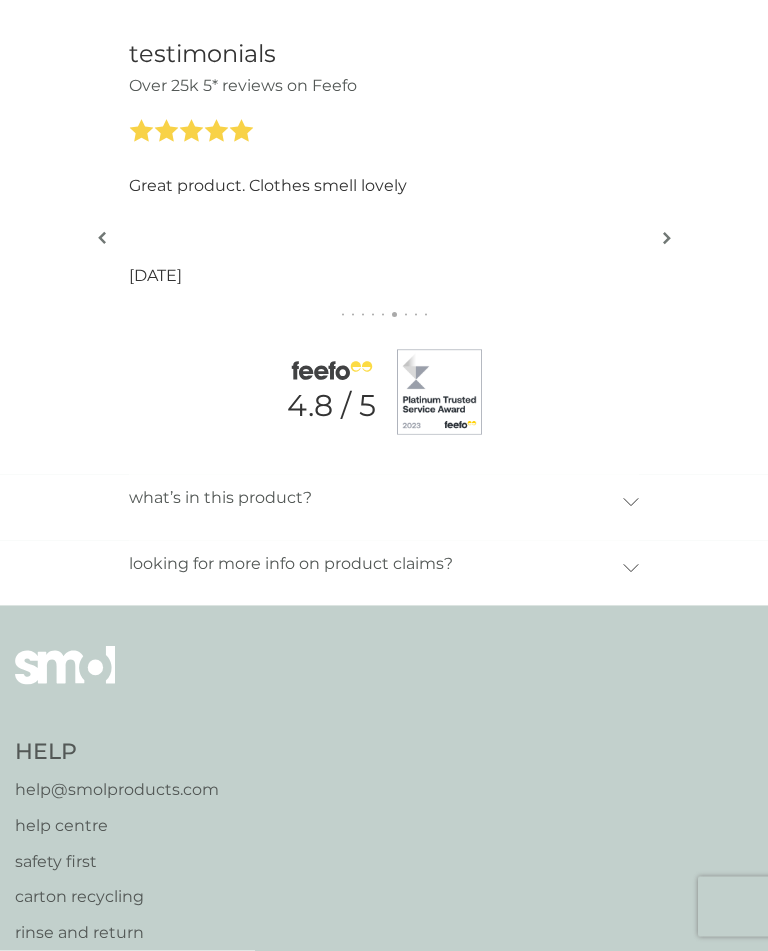 scroll, scrollTop: 2626, scrollLeft: 0, axis: vertical 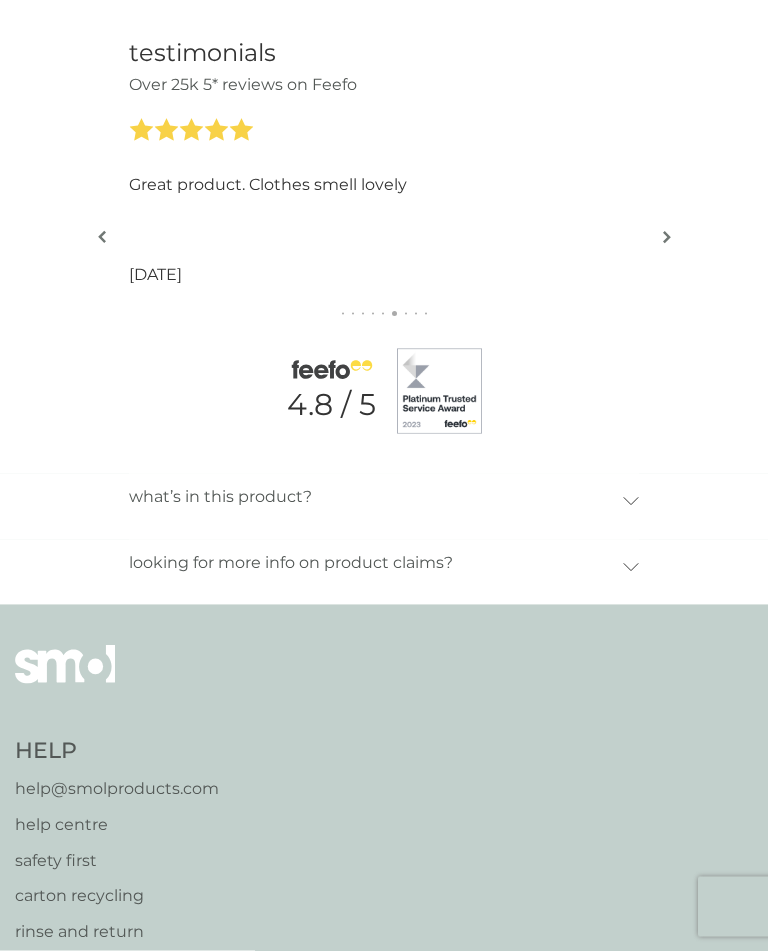 click on "looking for more info on product claims?" at bounding box center (384, 568) 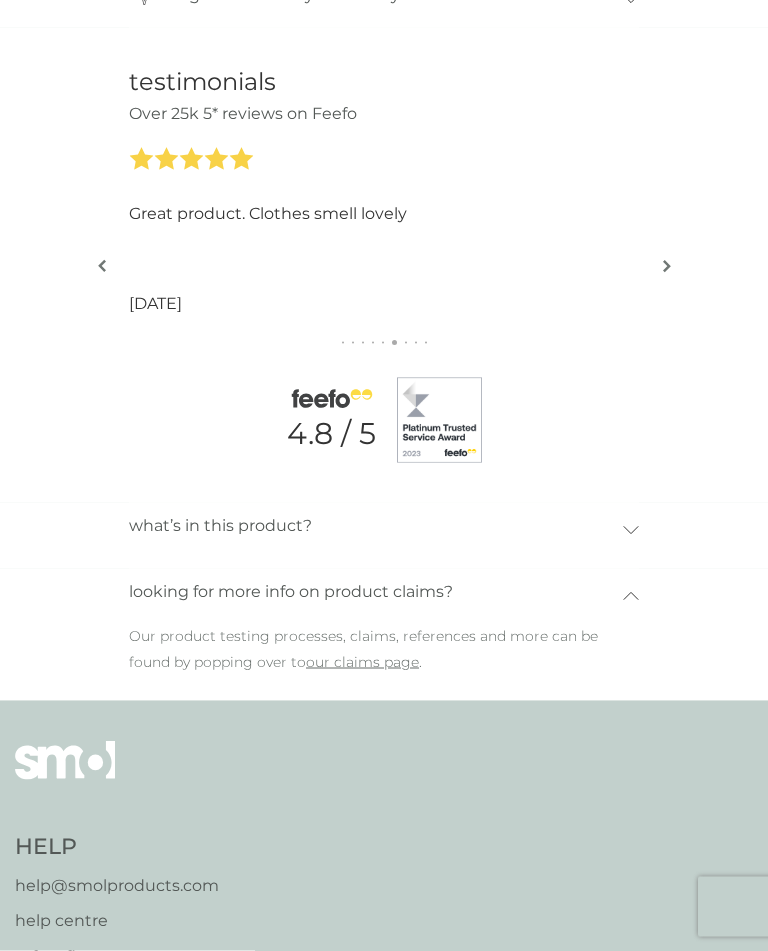 scroll, scrollTop: 2590, scrollLeft: 0, axis: vertical 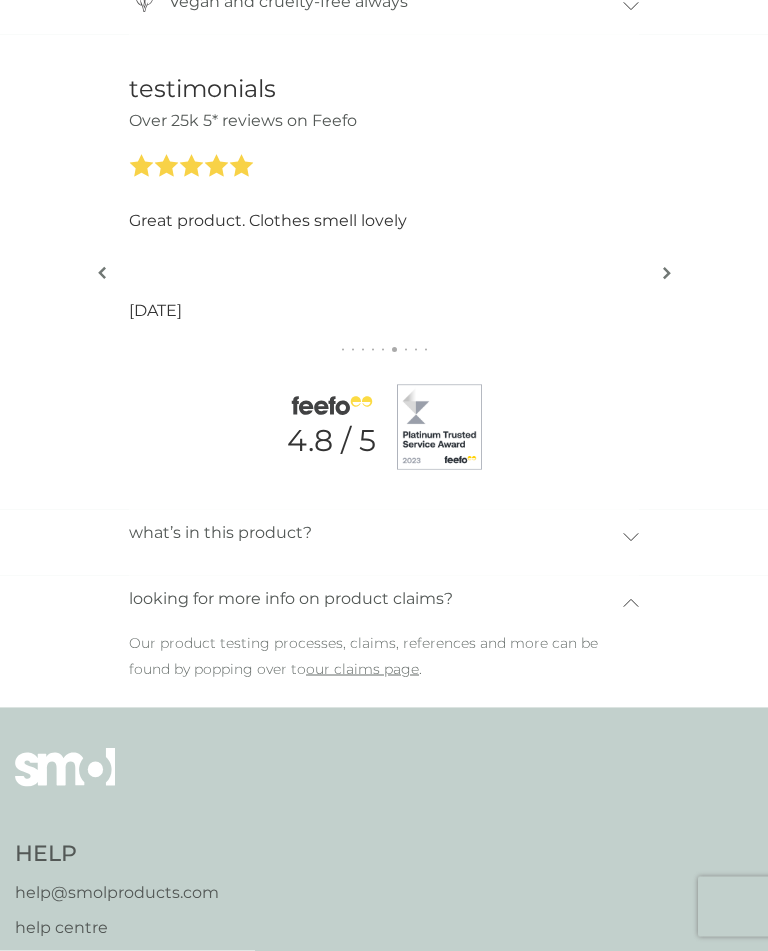 click on "what’s in this product? <5% Cationic Surfactants. Also contains: Perfumes, Linalool, Eugenol, Hexyl Cinnamal, Citronellol, Benzyl Salicylate, Limonene. Preservatives: Dodecylguanidine Monohydrochloride.  View full ingredient list." at bounding box center (384, 543) 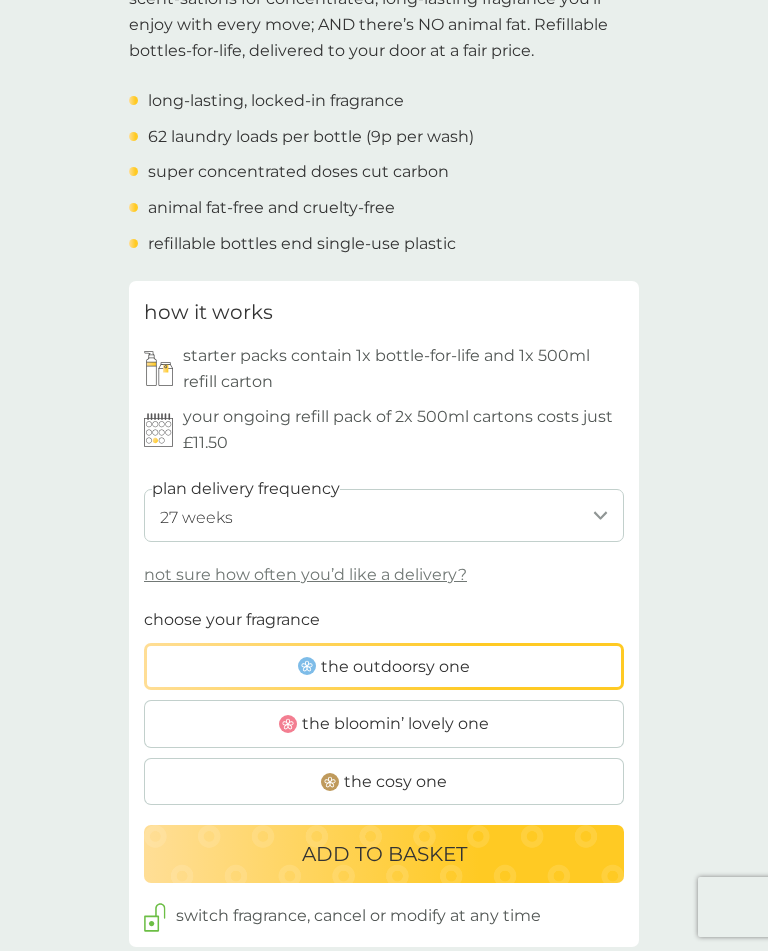 scroll, scrollTop: 703, scrollLeft: 0, axis: vertical 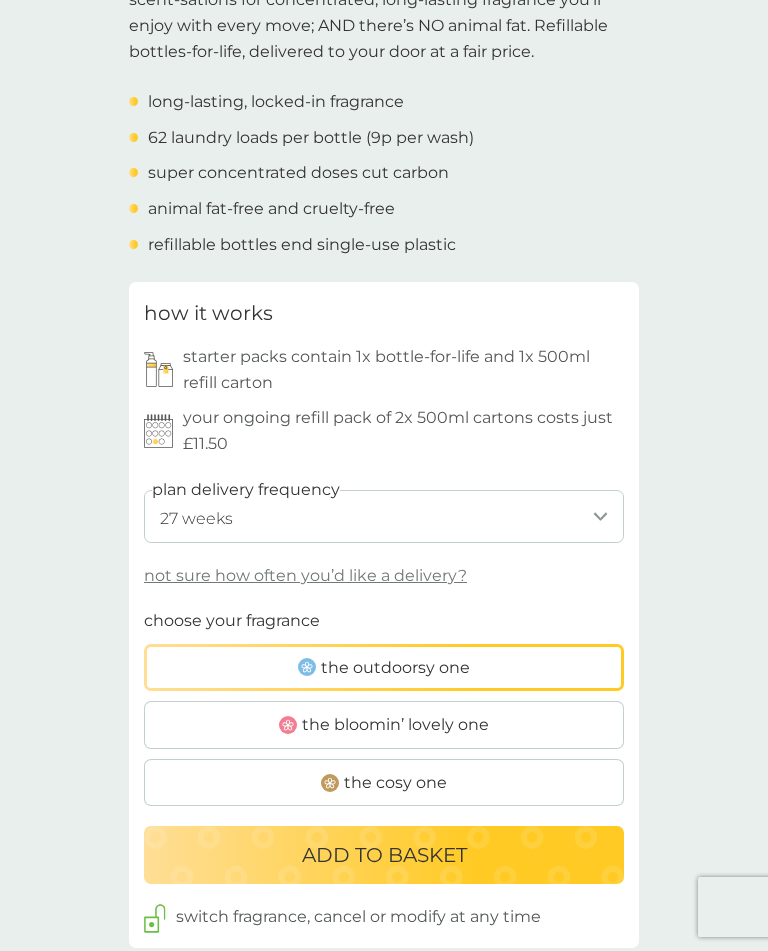 click on "ADD TO BASKET" at bounding box center (384, 855) 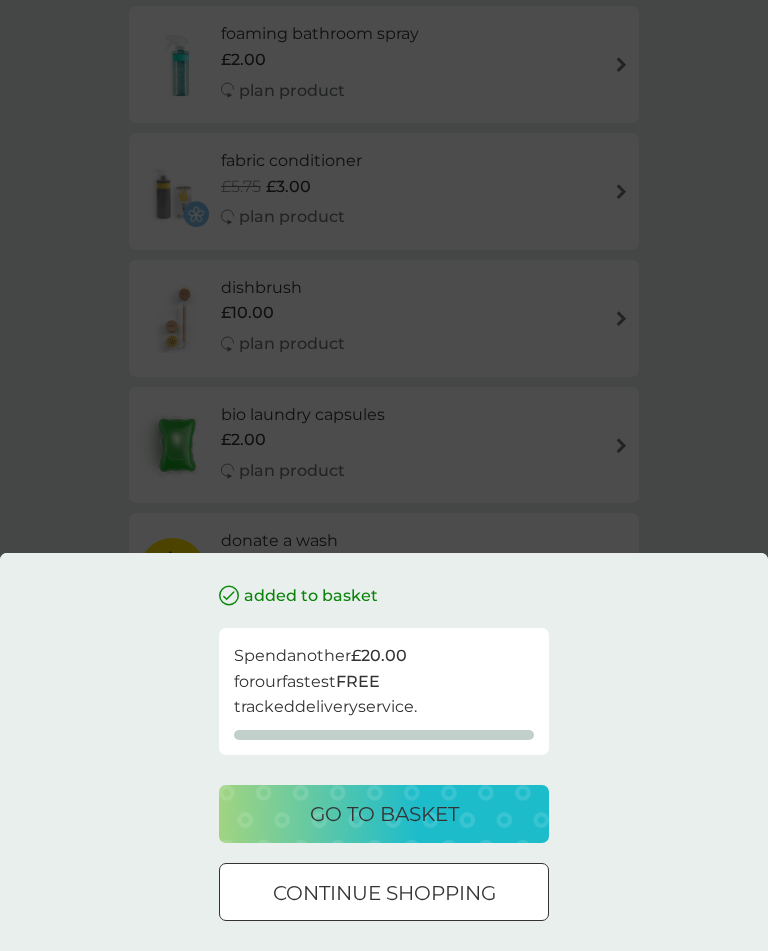 scroll, scrollTop: 0, scrollLeft: 0, axis: both 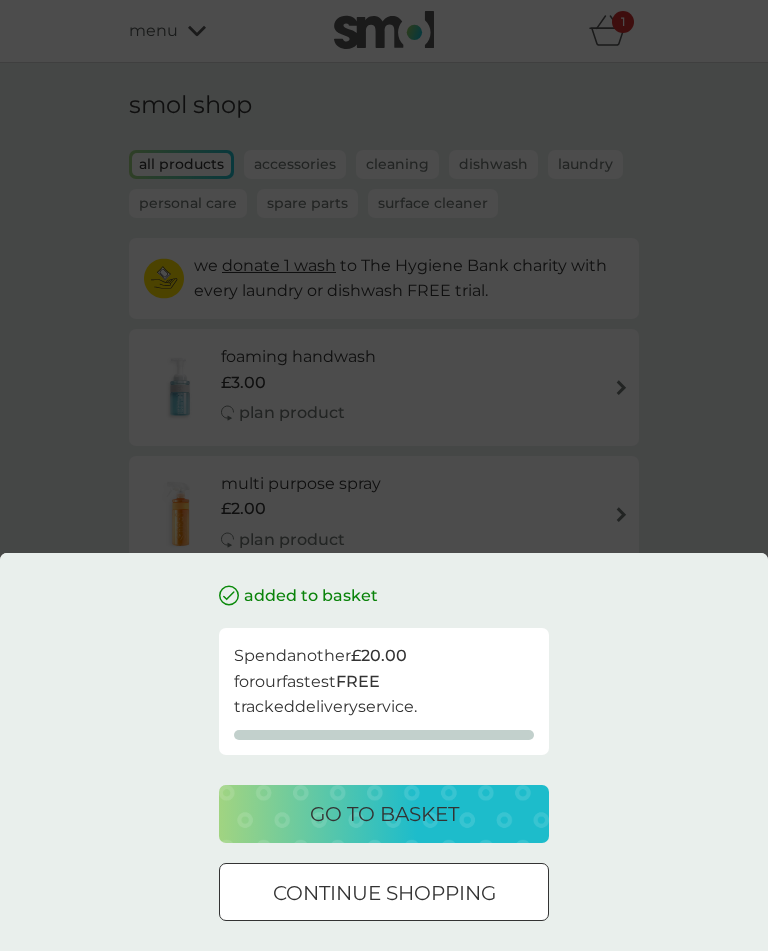 click on "continue shopping" at bounding box center [384, 893] 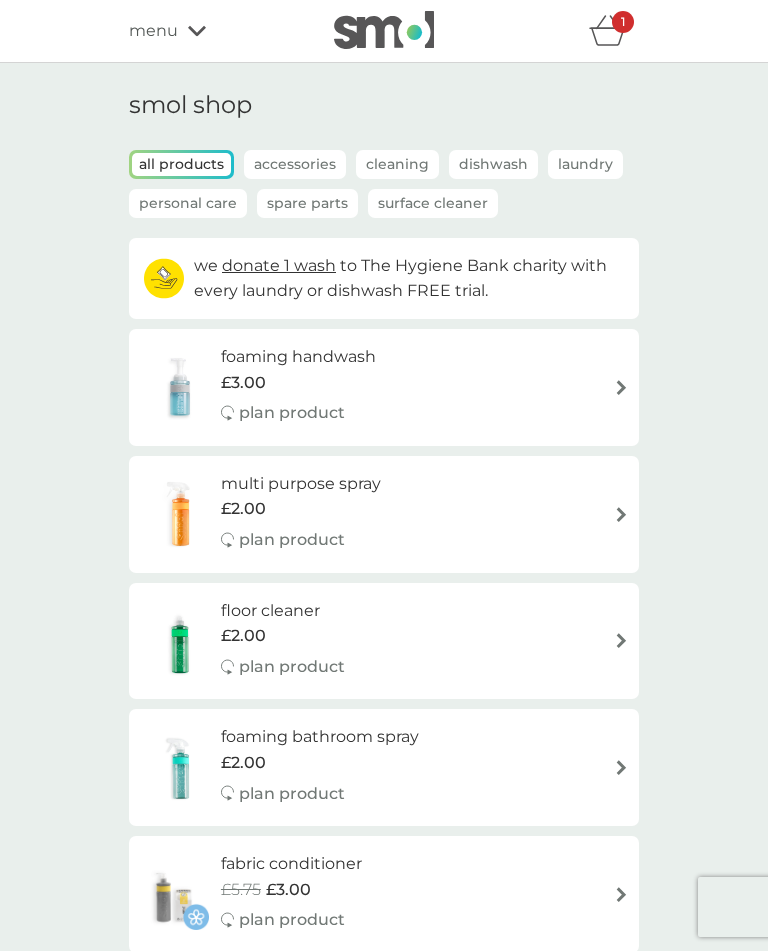 click at bounding box center [621, 514] 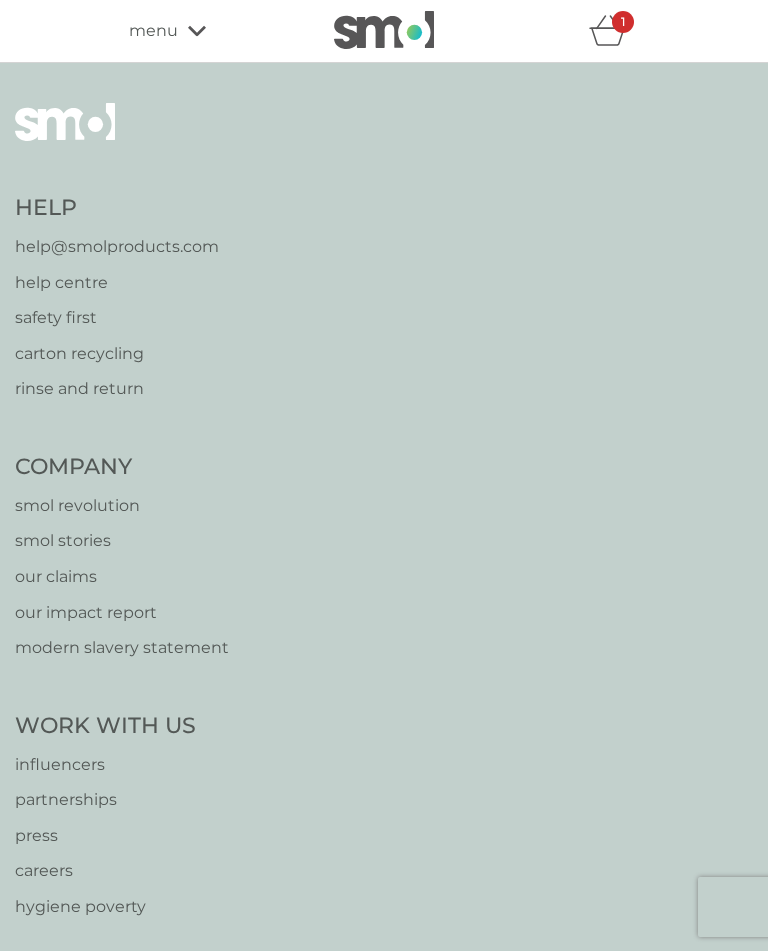 select on "112" 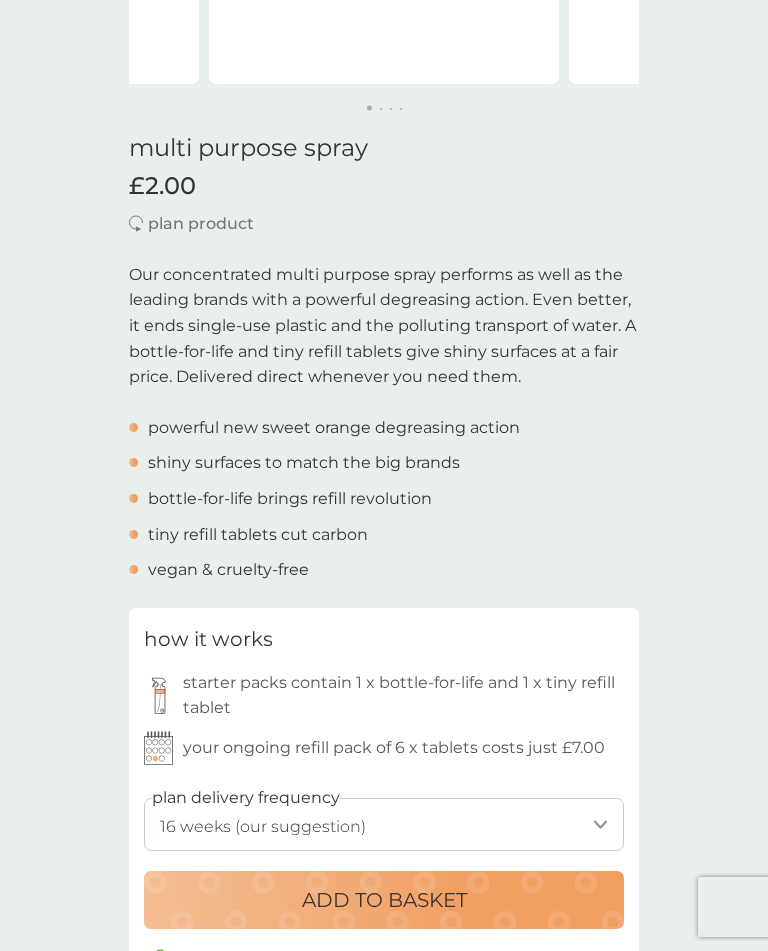 scroll, scrollTop: 504, scrollLeft: 0, axis: vertical 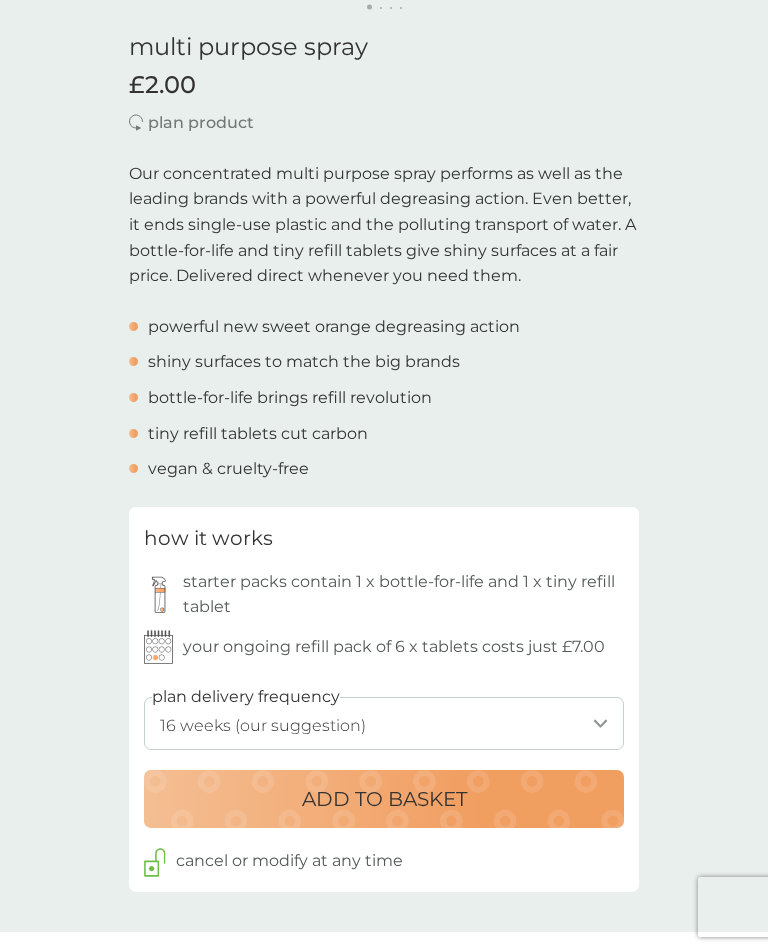 click on "1 week  2 weeks  3 weeks  4 weeks  5 weeks  6 weeks  7 weeks  8 weeks  9 weeks  10 weeks  11 weeks  12 weeks  13 weeks  14 weeks  15 weeks  16 weeks (our suggestion) 17 weeks  18 weeks  19 weeks  20 weeks  21 weeks  22 weeks  23 weeks  24 weeks  25 weeks  26 weeks  27 weeks  28 weeks  29 weeks  30 weeks  31 weeks  32 weeks  33 weeks  34 weeks  35 weeks" at bounding box center [384, 723] 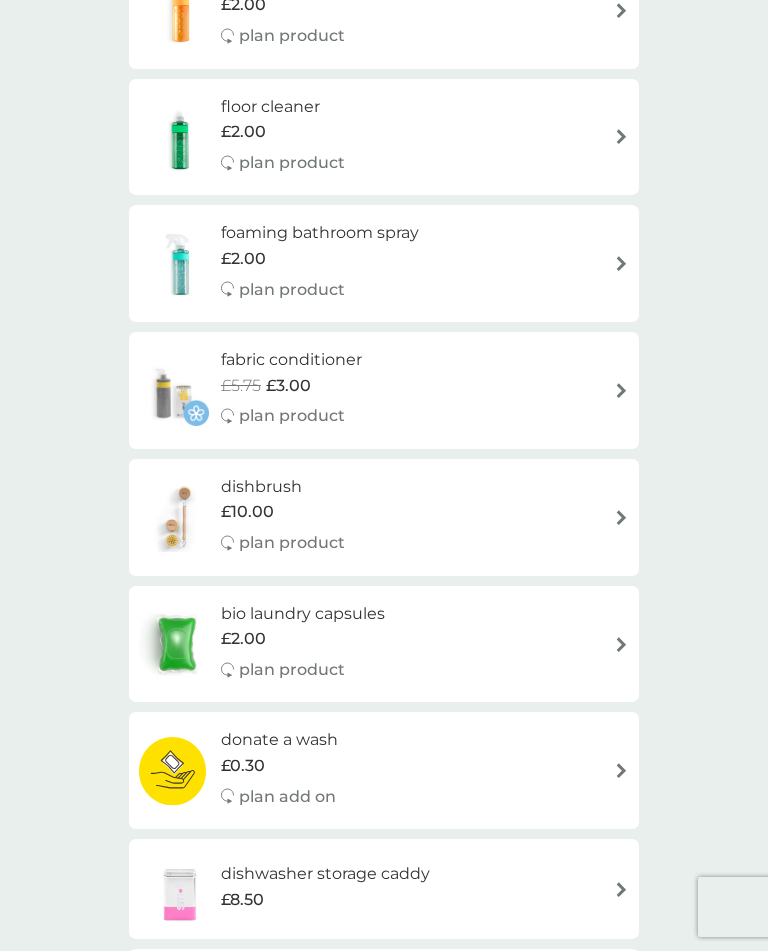 scroll, scrollTop: 0, scrollLeft: 0, axis: both 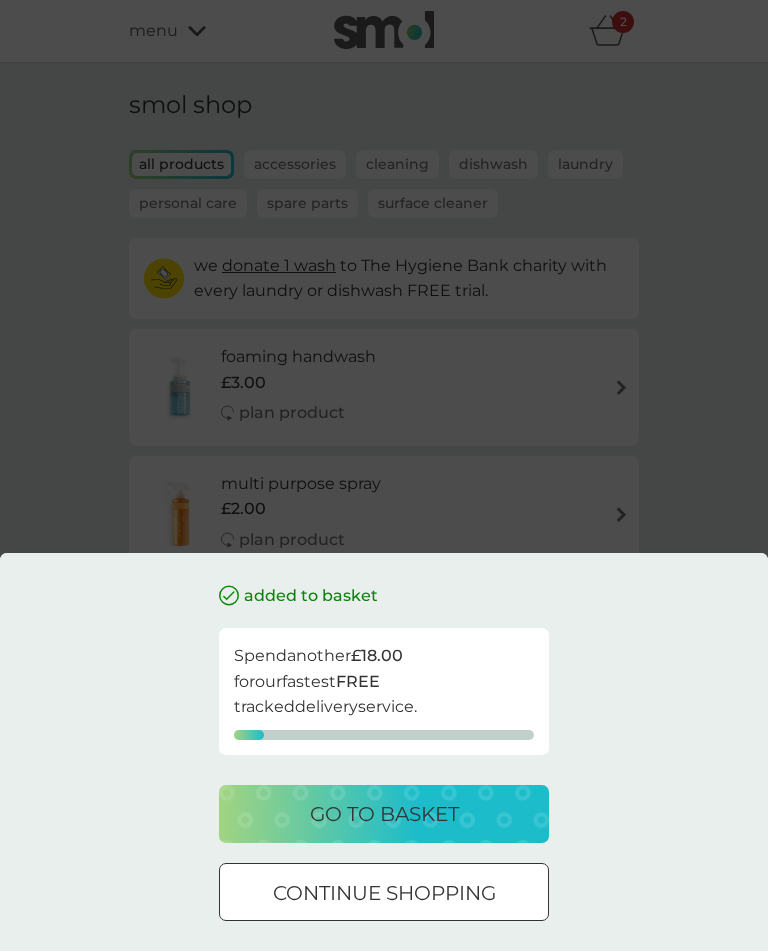 click on "added to basket Spend  another  £18.00   for  our  fastest  FREE   tracked  delivery  service.  go to basket continue shopping" at bounding box center [384, 475] 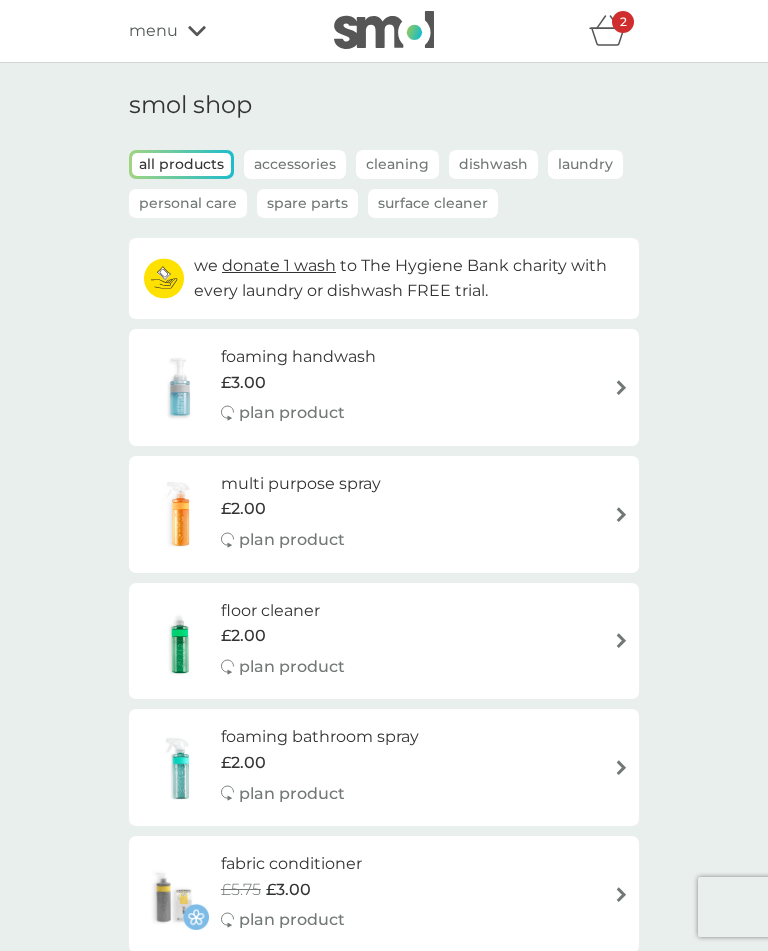 click 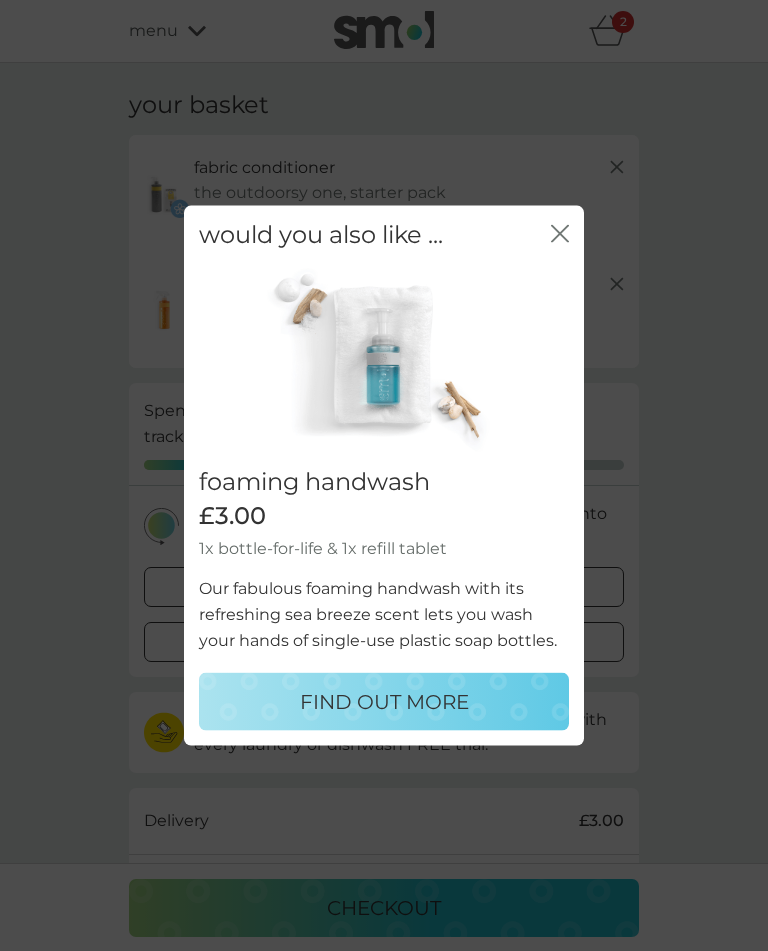 click on "would you also like ... close foaming handwash £3.00 1x bottle-for-life & 1x refill tablet Our fabulous foaming handwash with its refreshing sea breeze scent lets you wash your hands of single-use plastic soap bottles. FIND OUT MORE" at bounding box center (384, 475) 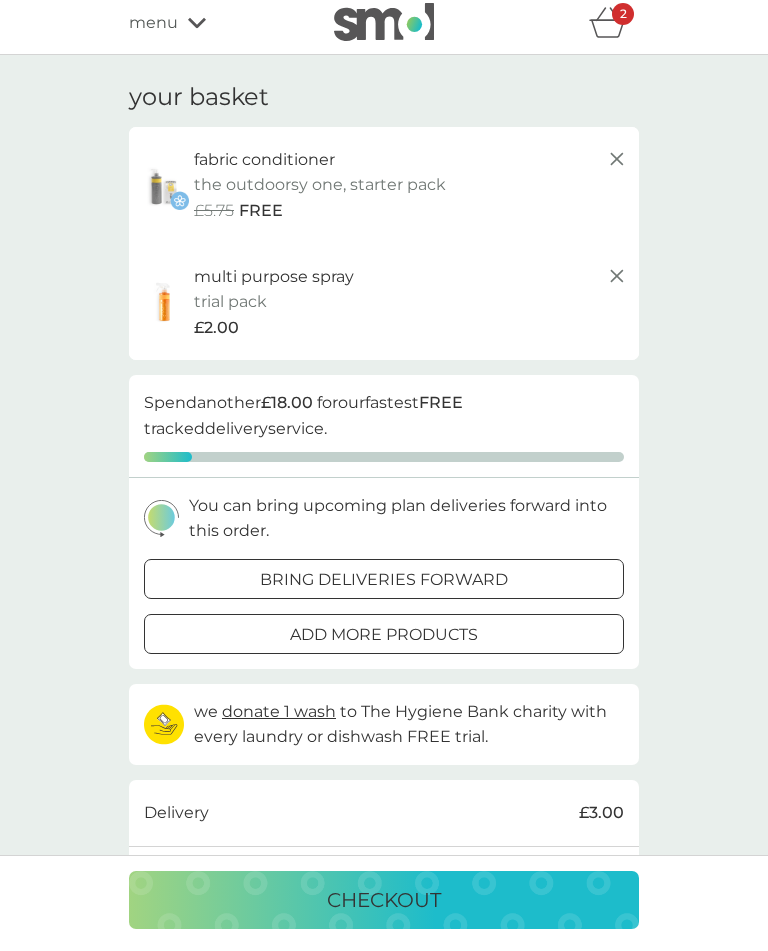 scroll, scrollTop: 9, scrollLeft: 0, axis: vertical 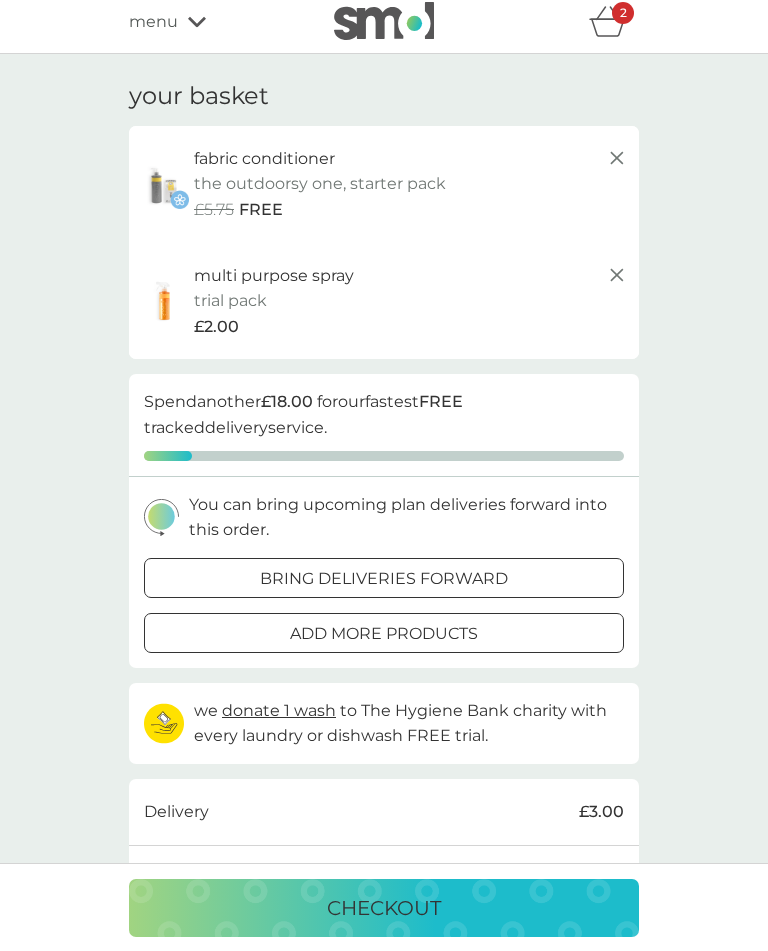 click 